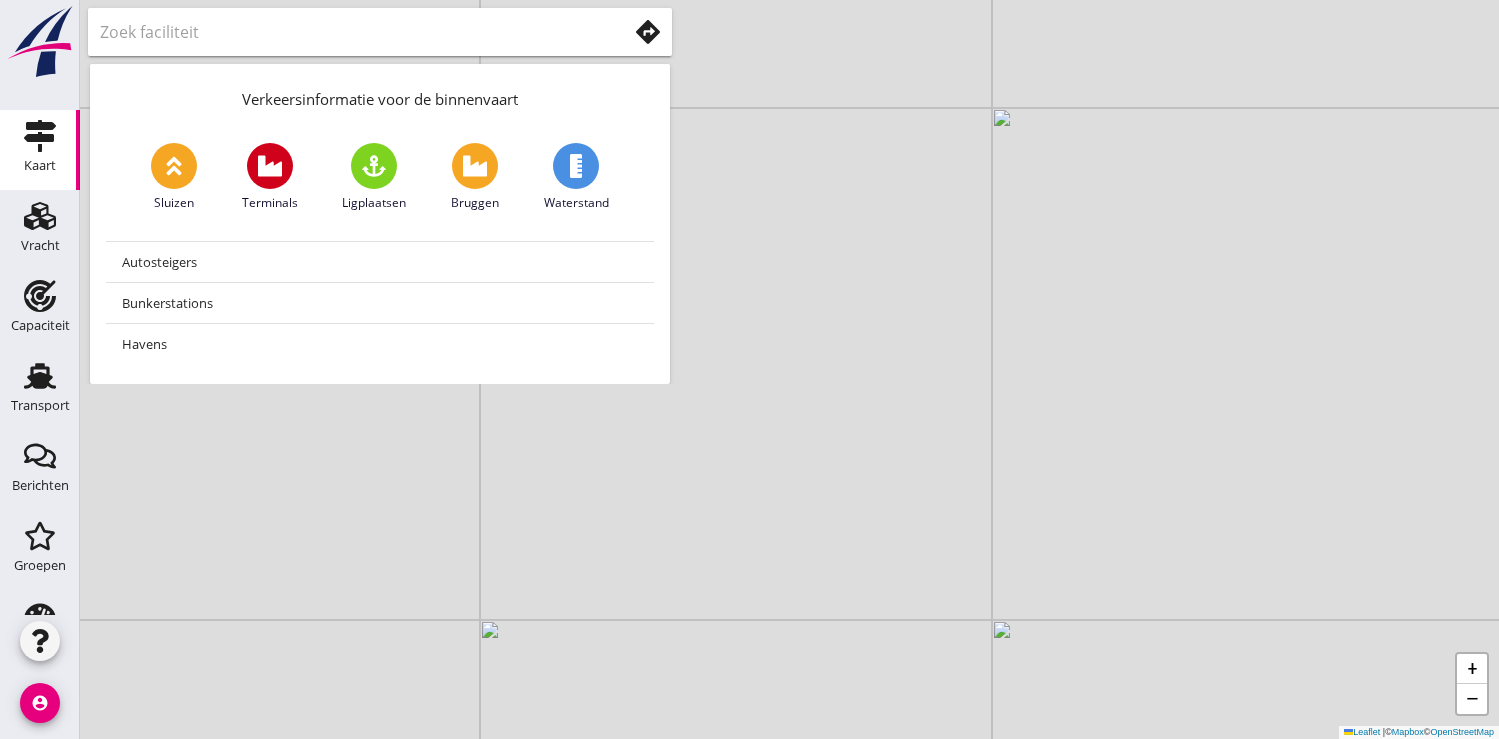 scroll, scrollTop: 0, scrollLeft: 0, axis: both 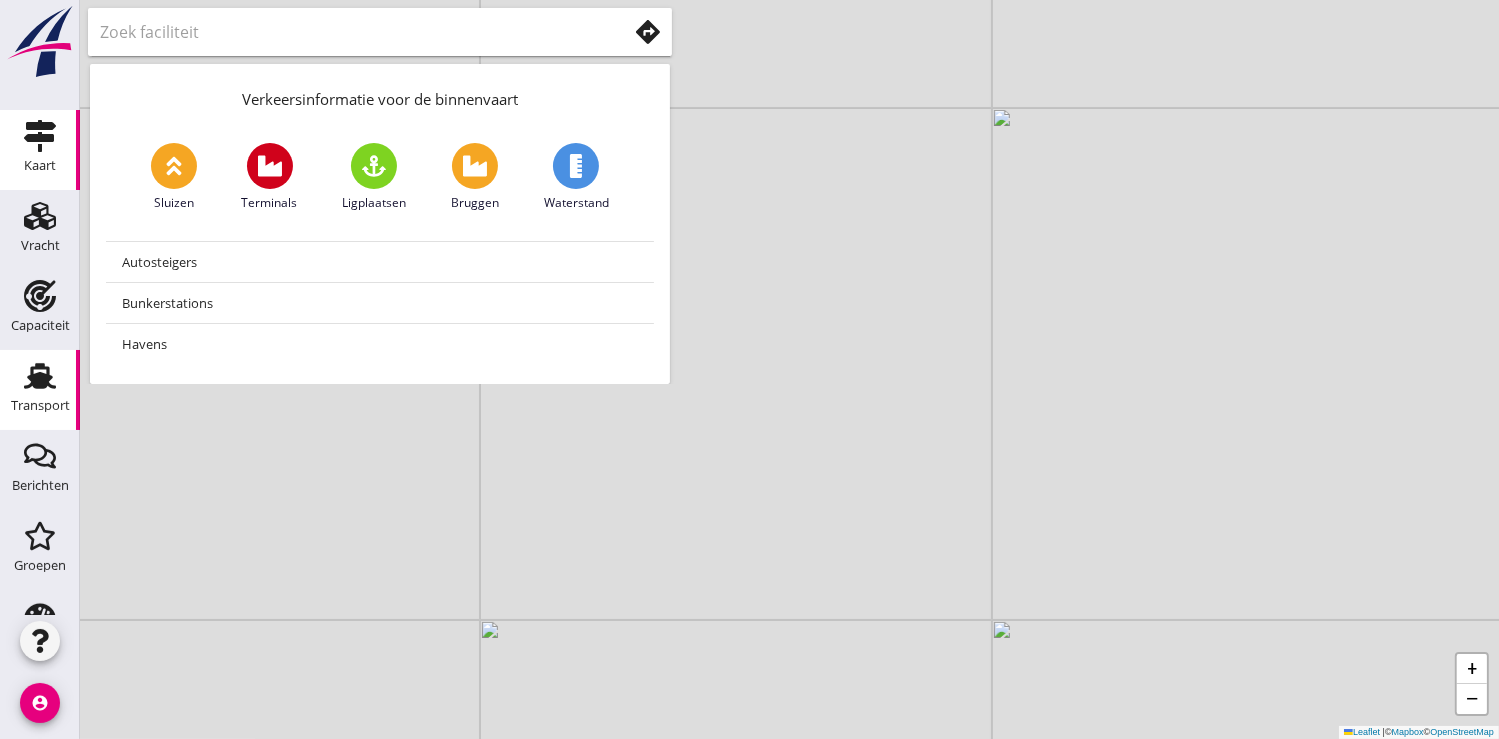 click on "Transport" at bounding box center [40, 376] 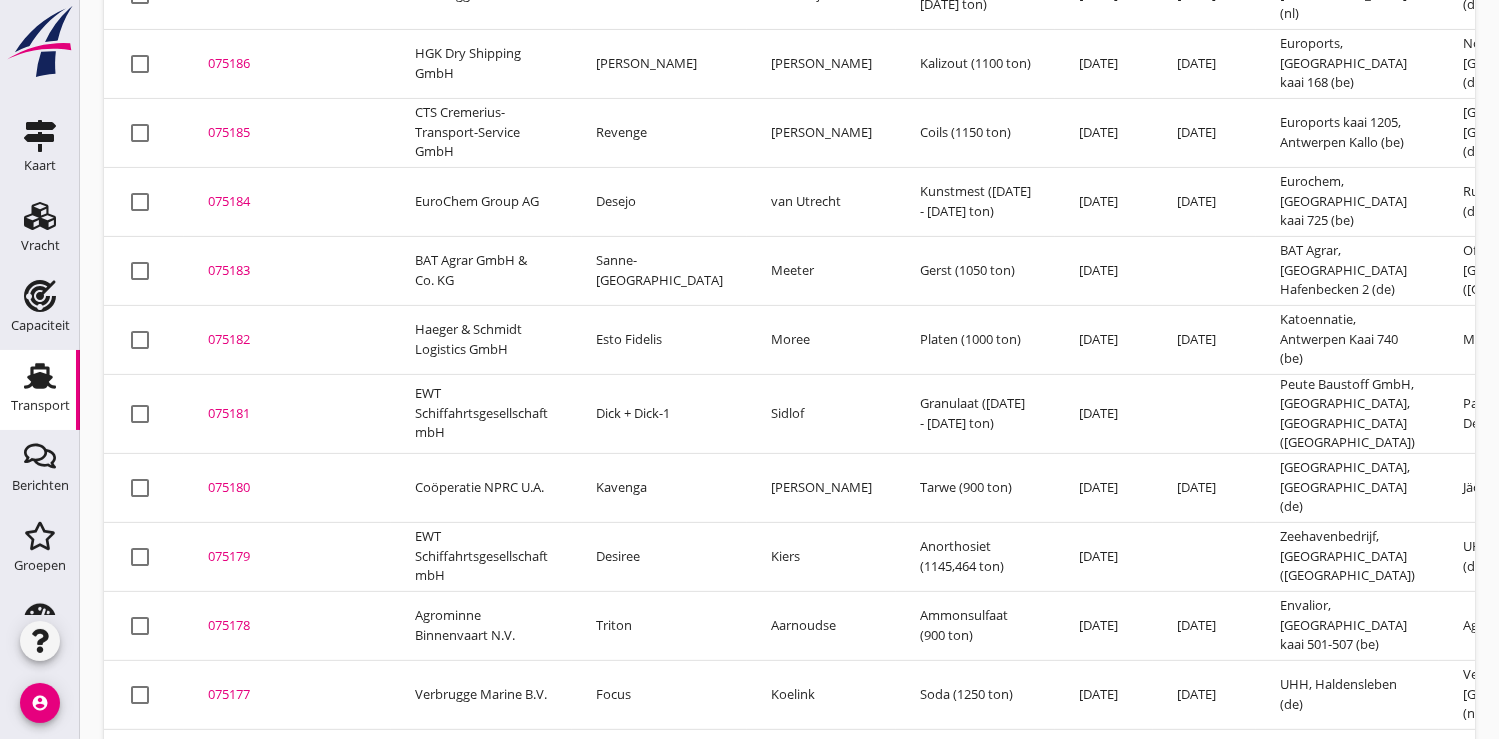 scroll, scrollTop: 700, scrollLeft: 0, axis: vertical 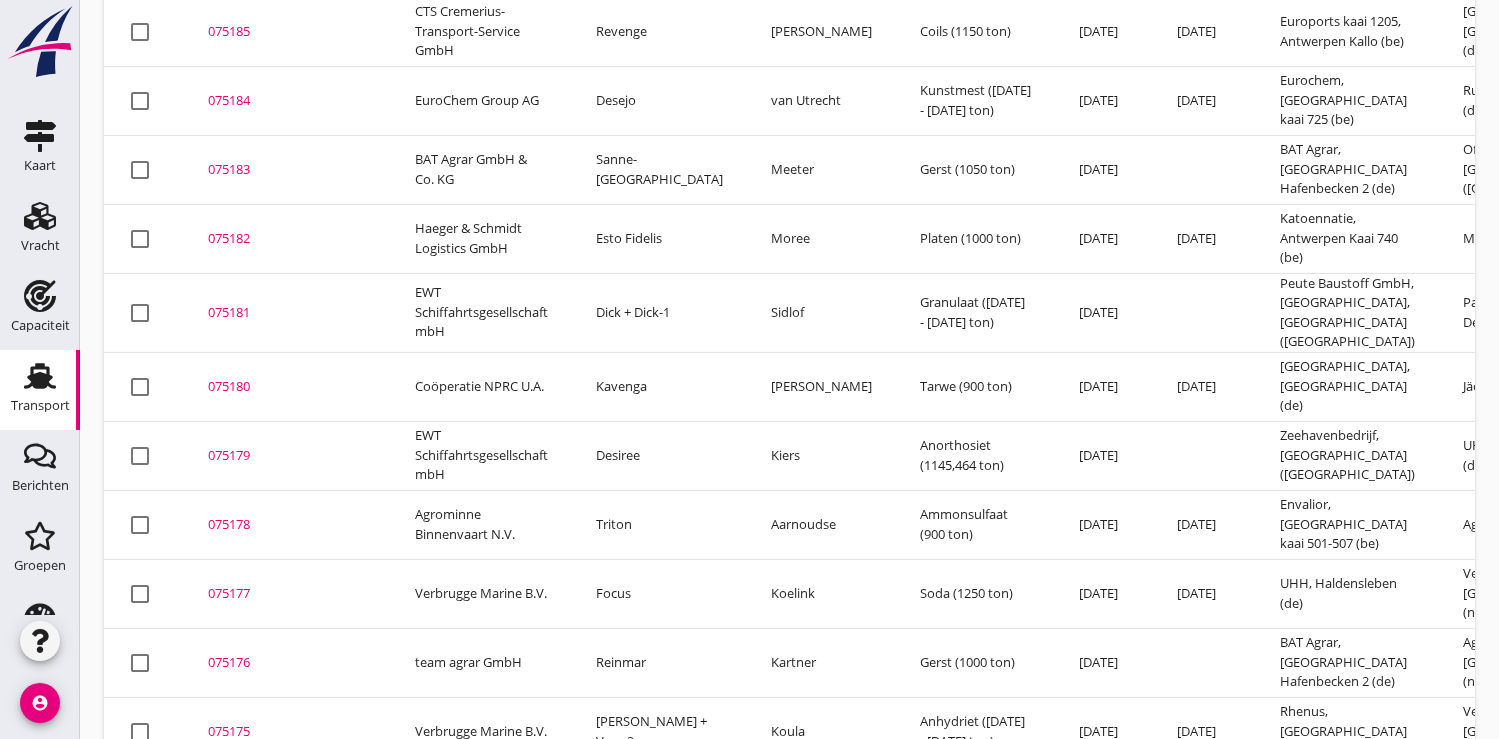 click on "075180" at bounding box center (287, 387) 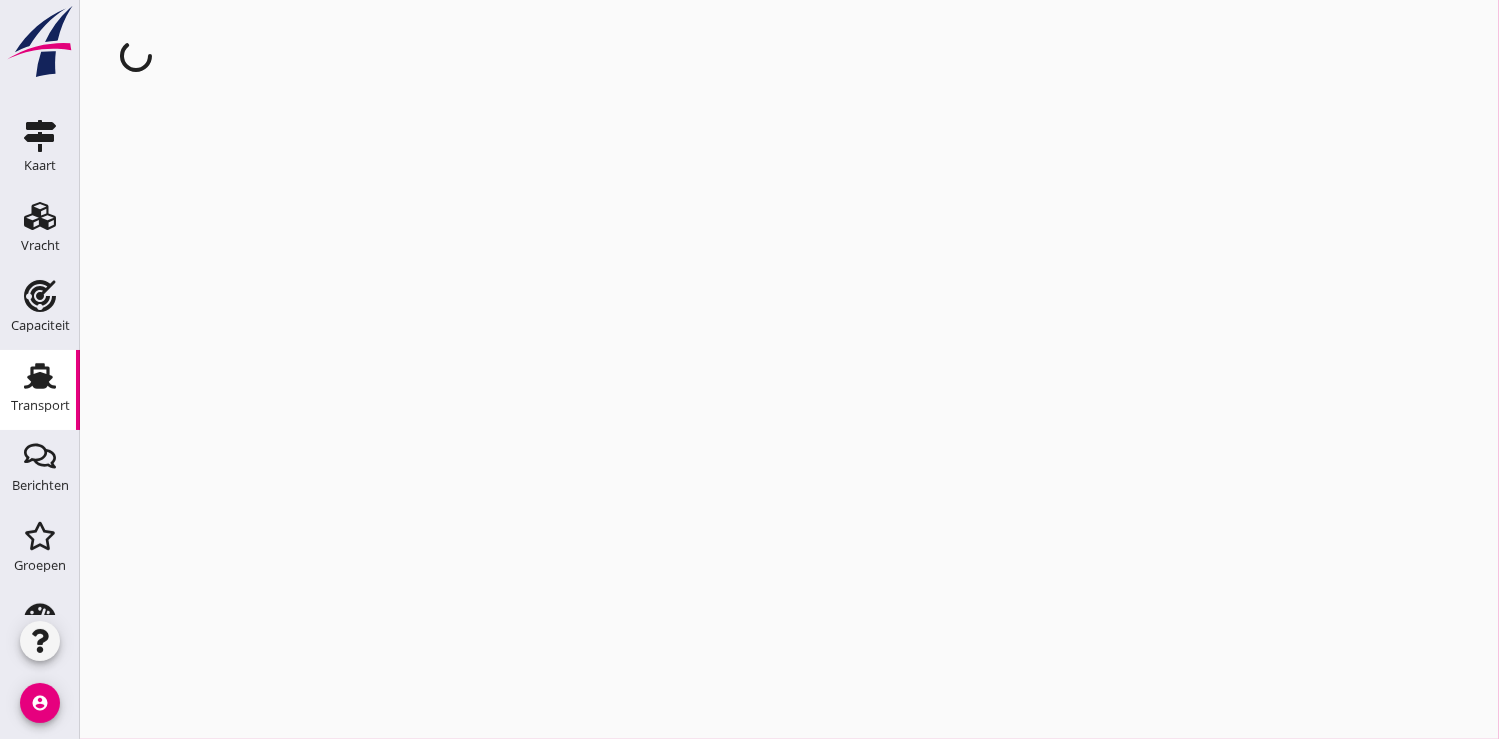 scroll, scrollTop: 0, scrollLeft: 0, axis: both 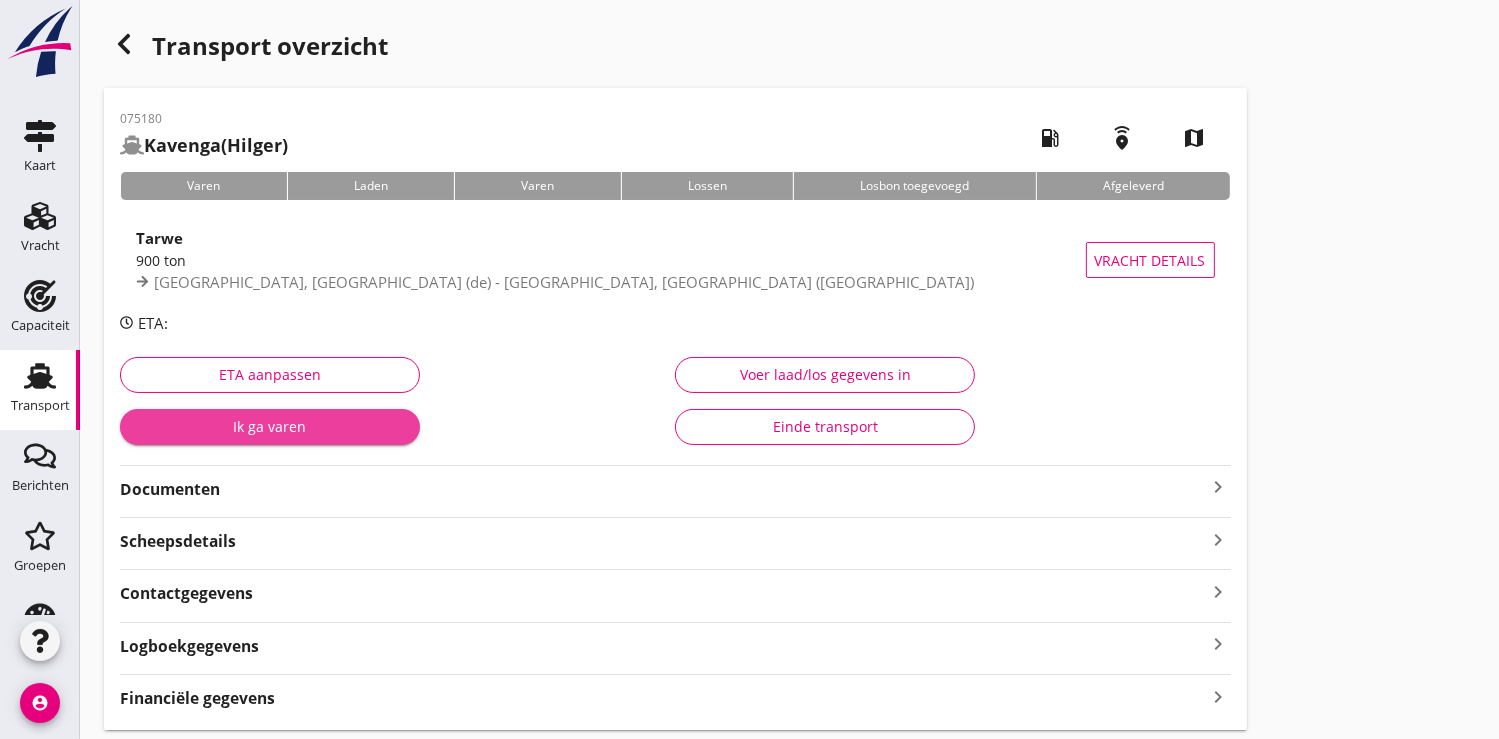 click on "Ik ga varen" at bounding box center (270, 427) 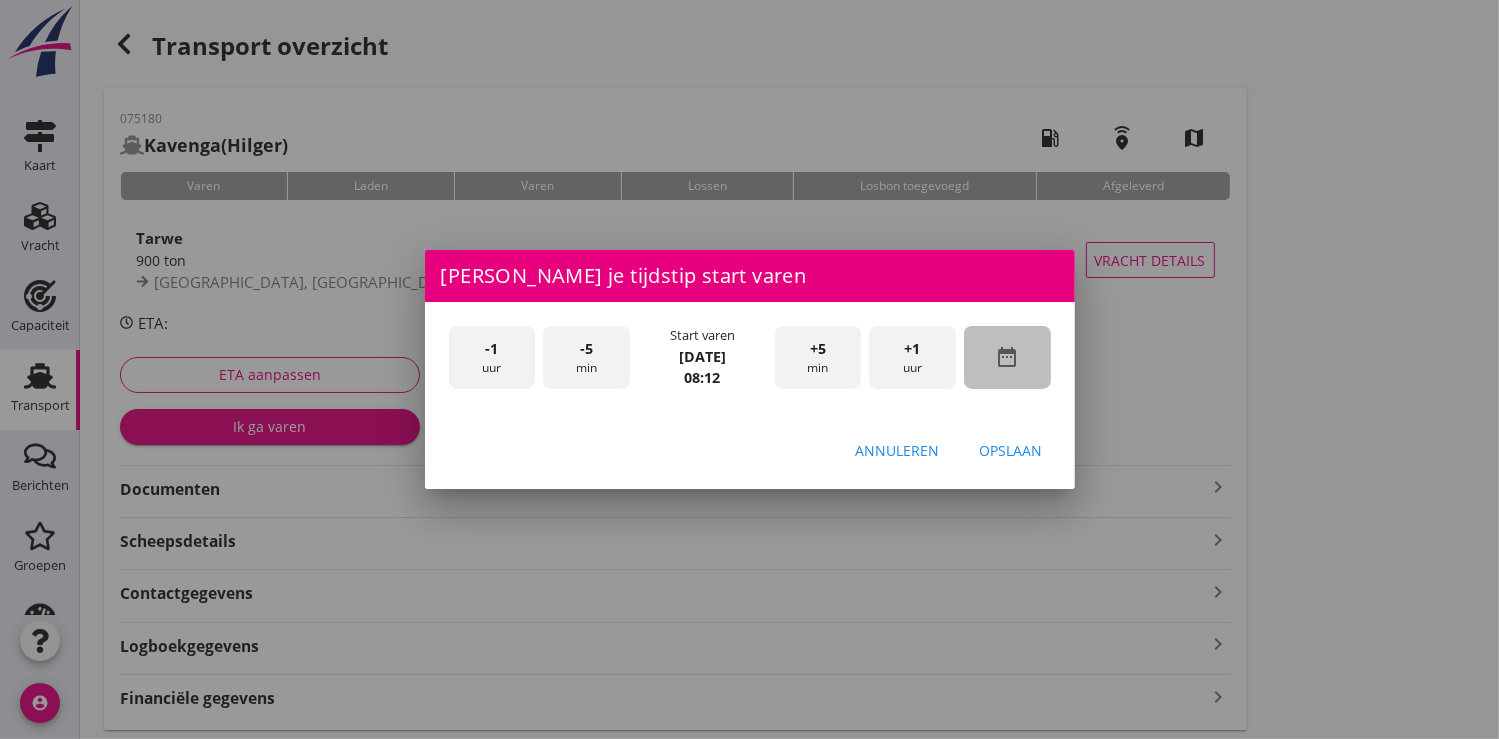 click on "date_range" at bounding box center (1007, 357) 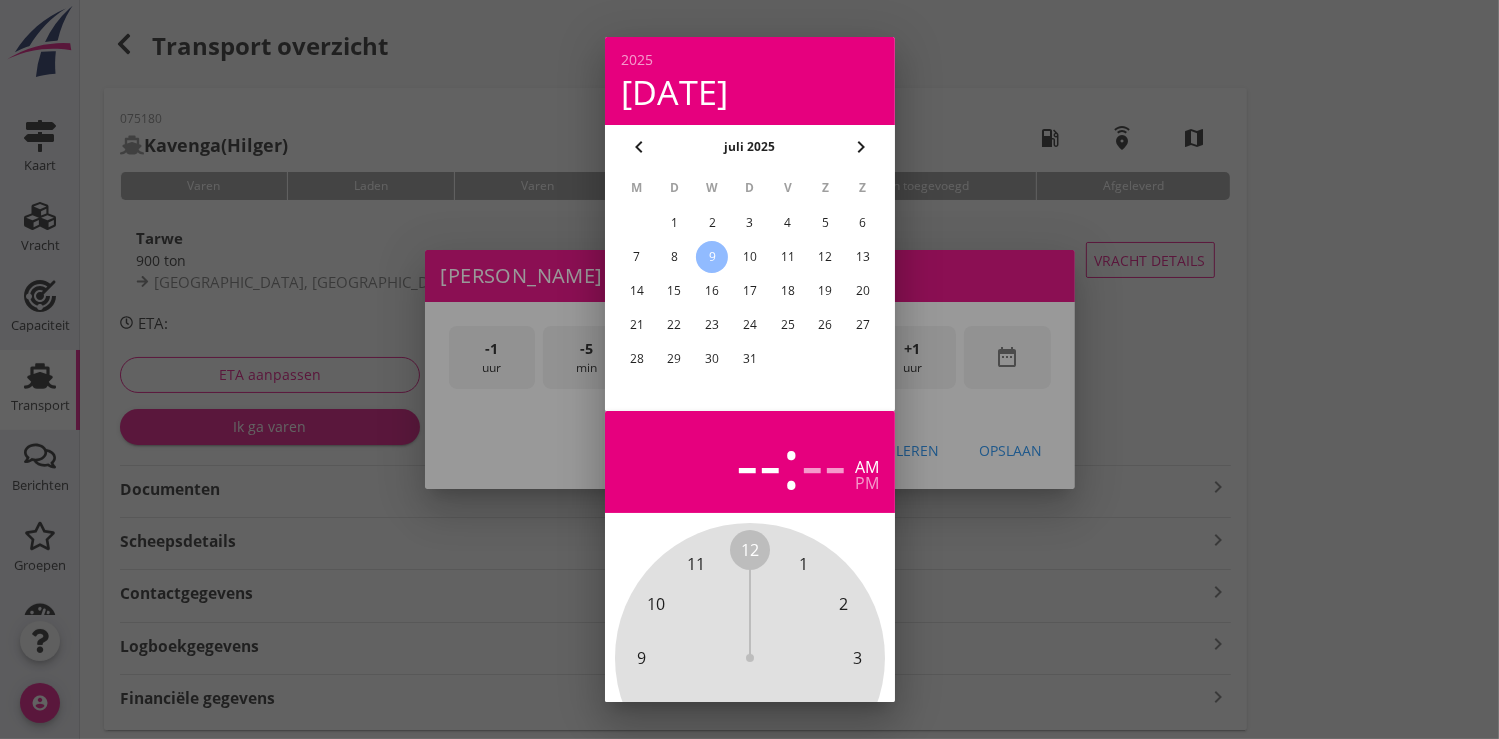 click on "3" at bounding box center [749, 223] 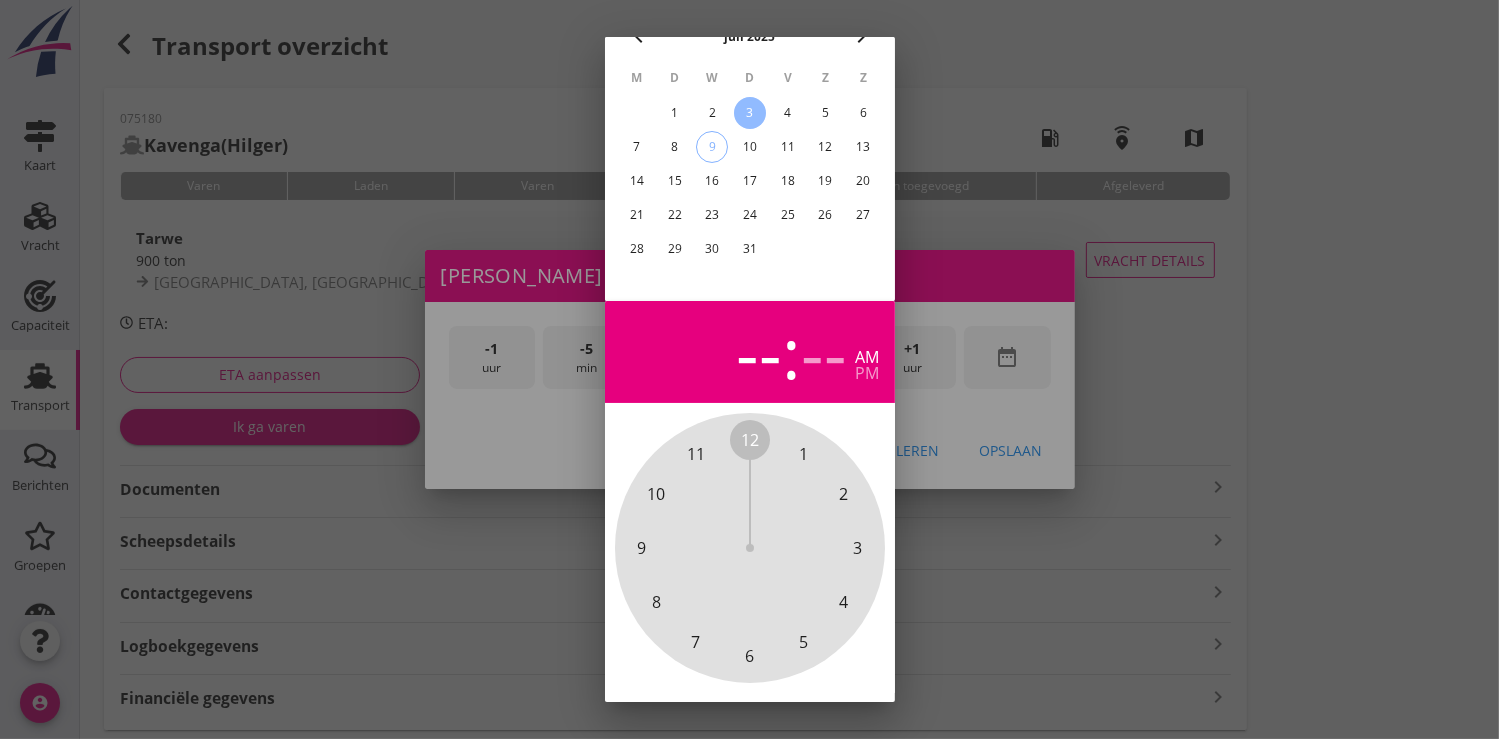 scroll, scrollTop: 185, scrollLeft: 0, axis: vertical 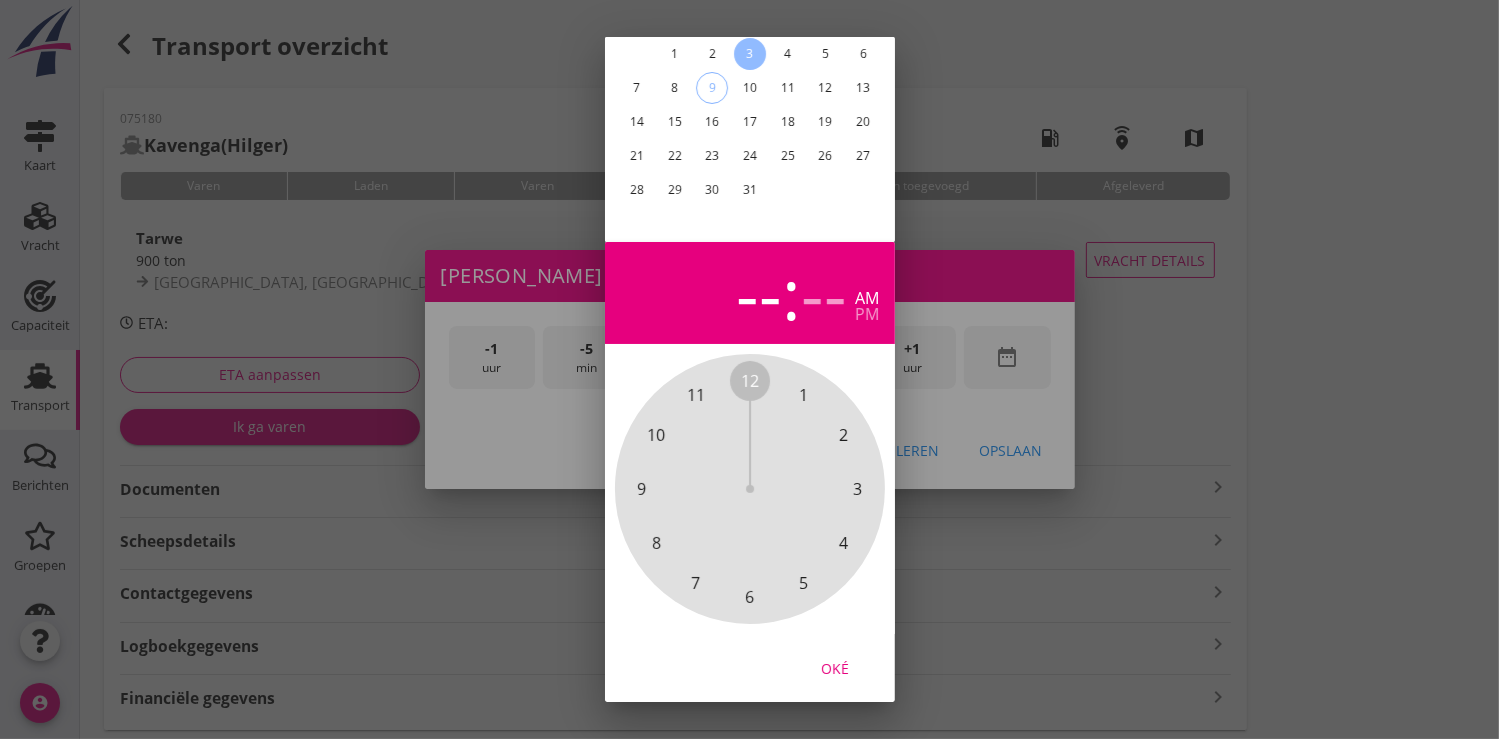 click on "Oké" at bounding box center (835, 667) 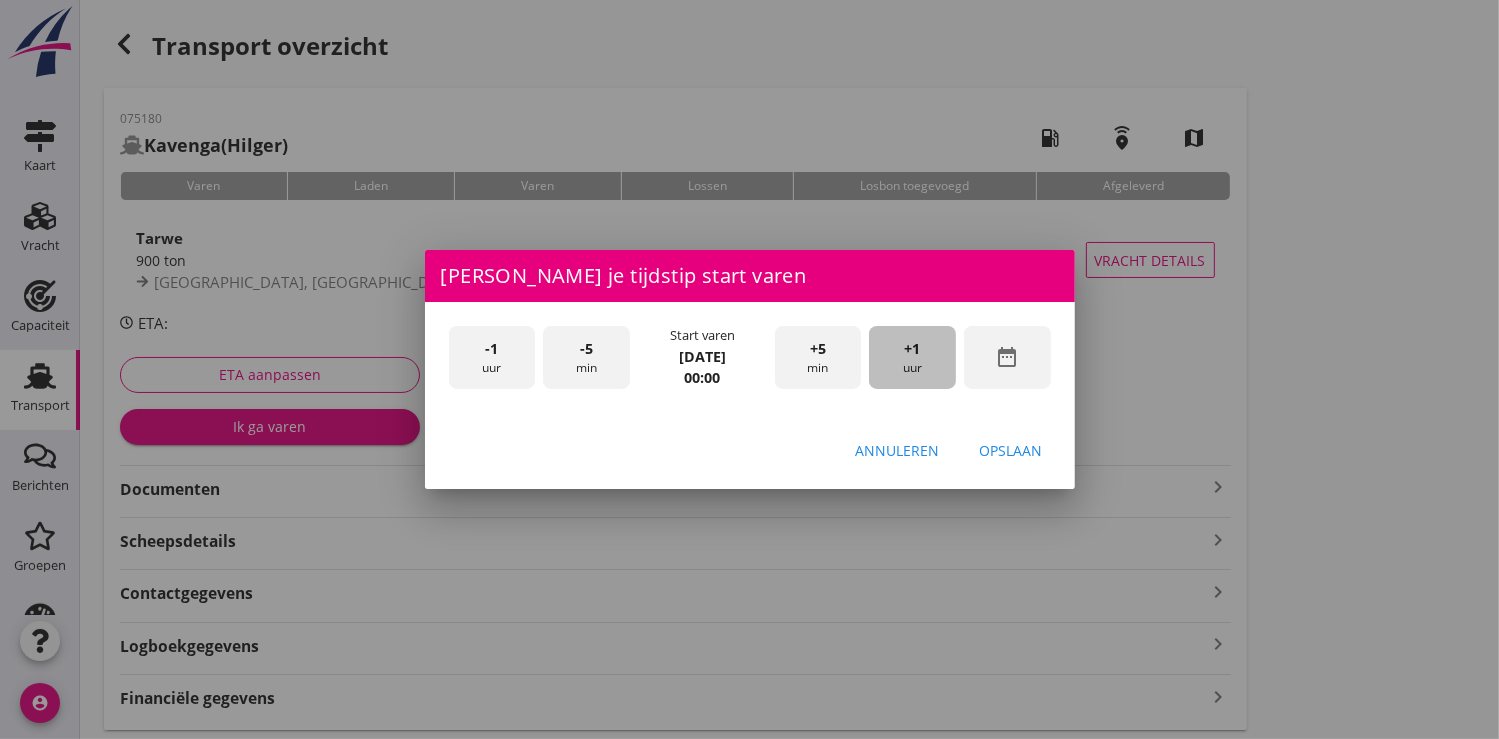 click on "+1  uur" at bounding box center (912, 357) 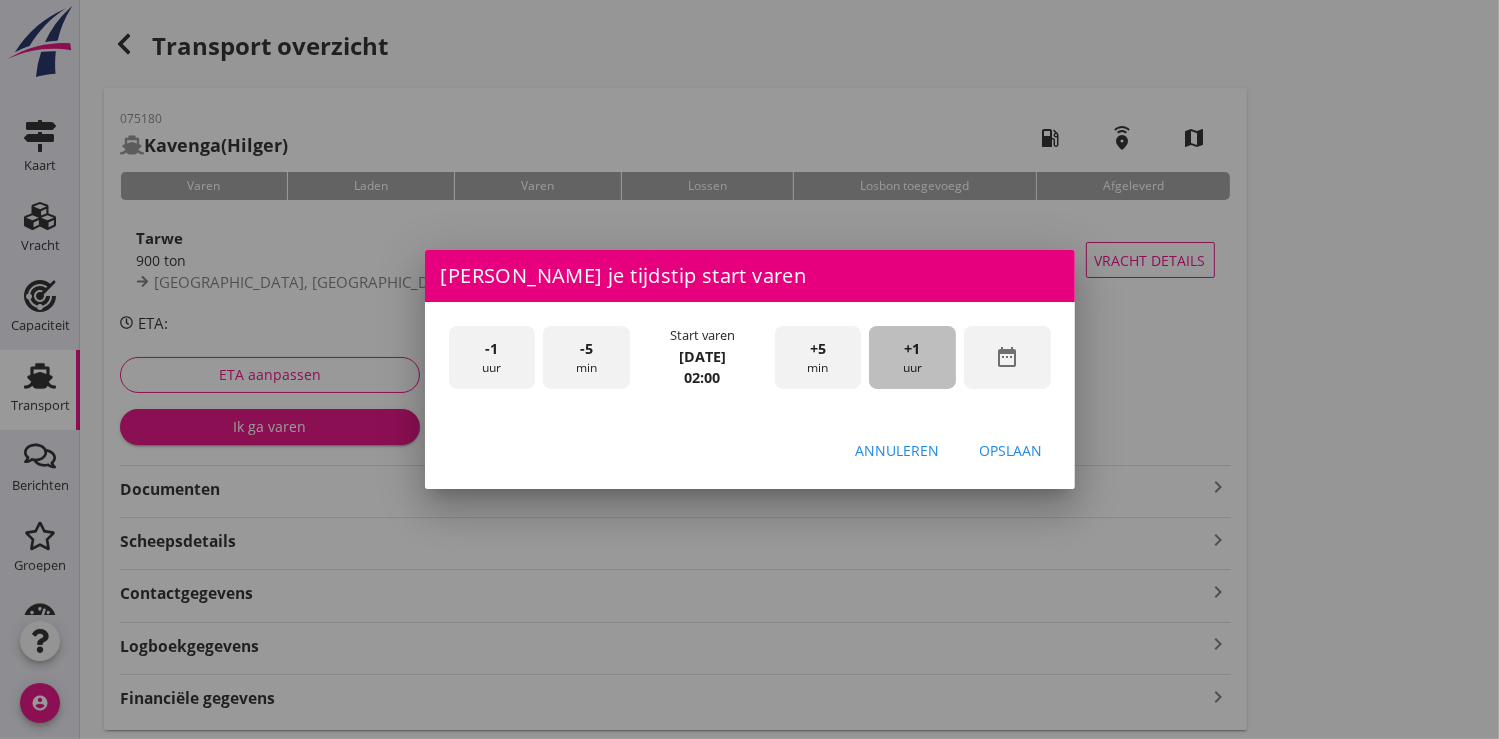 click on "+1  uur" at bounding box center (912, 357) 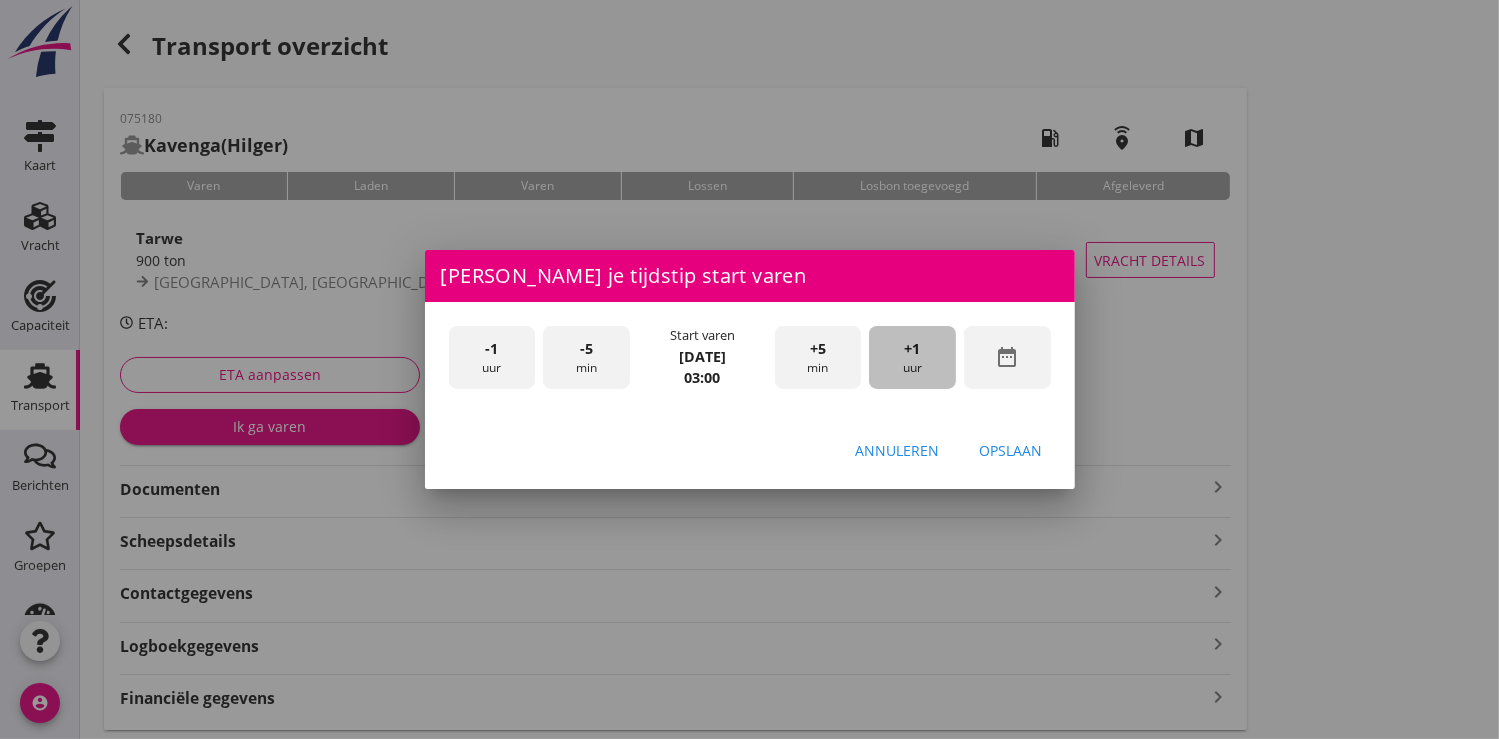 click on "+1  uur" at bounding box center [912, 357] 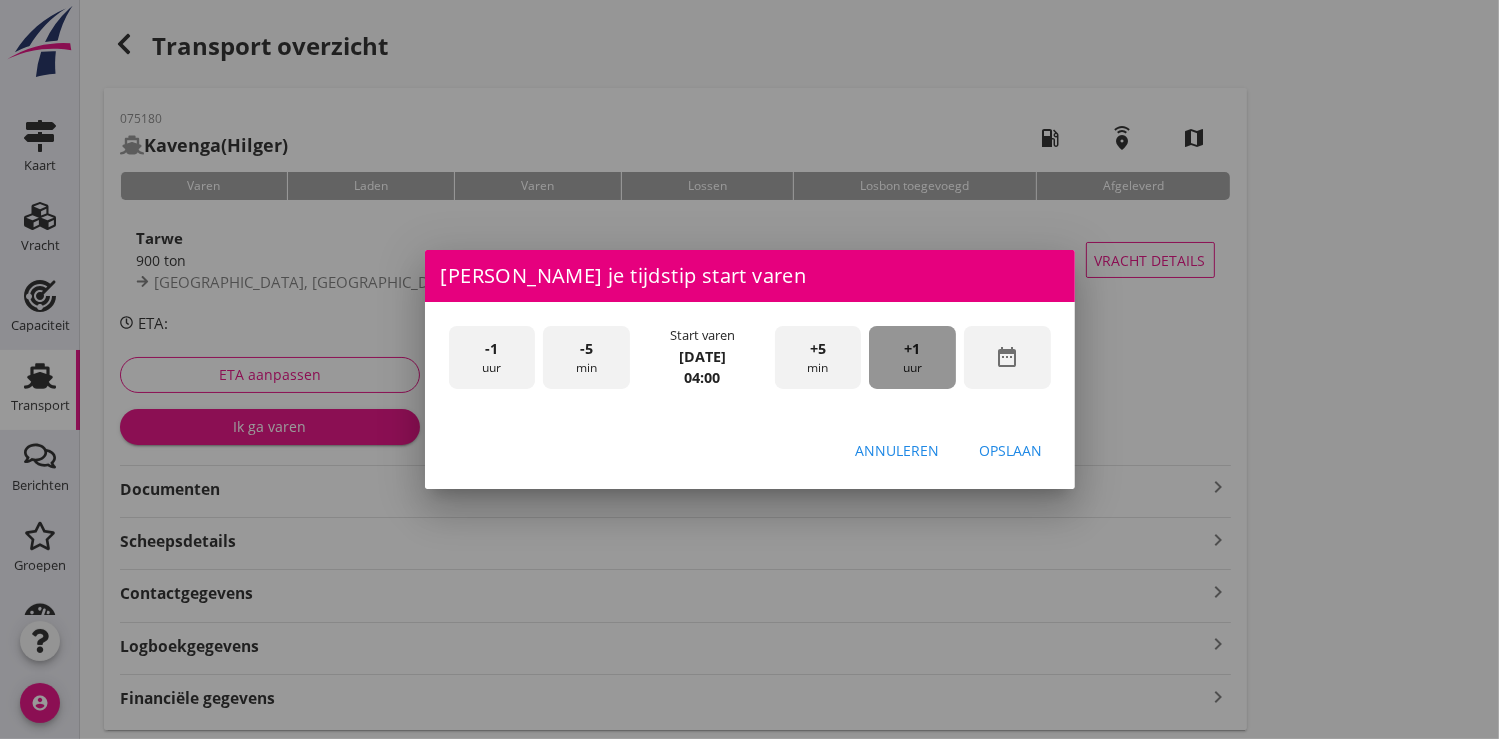 click on "+1  uur" at bounding box center [912, 357] 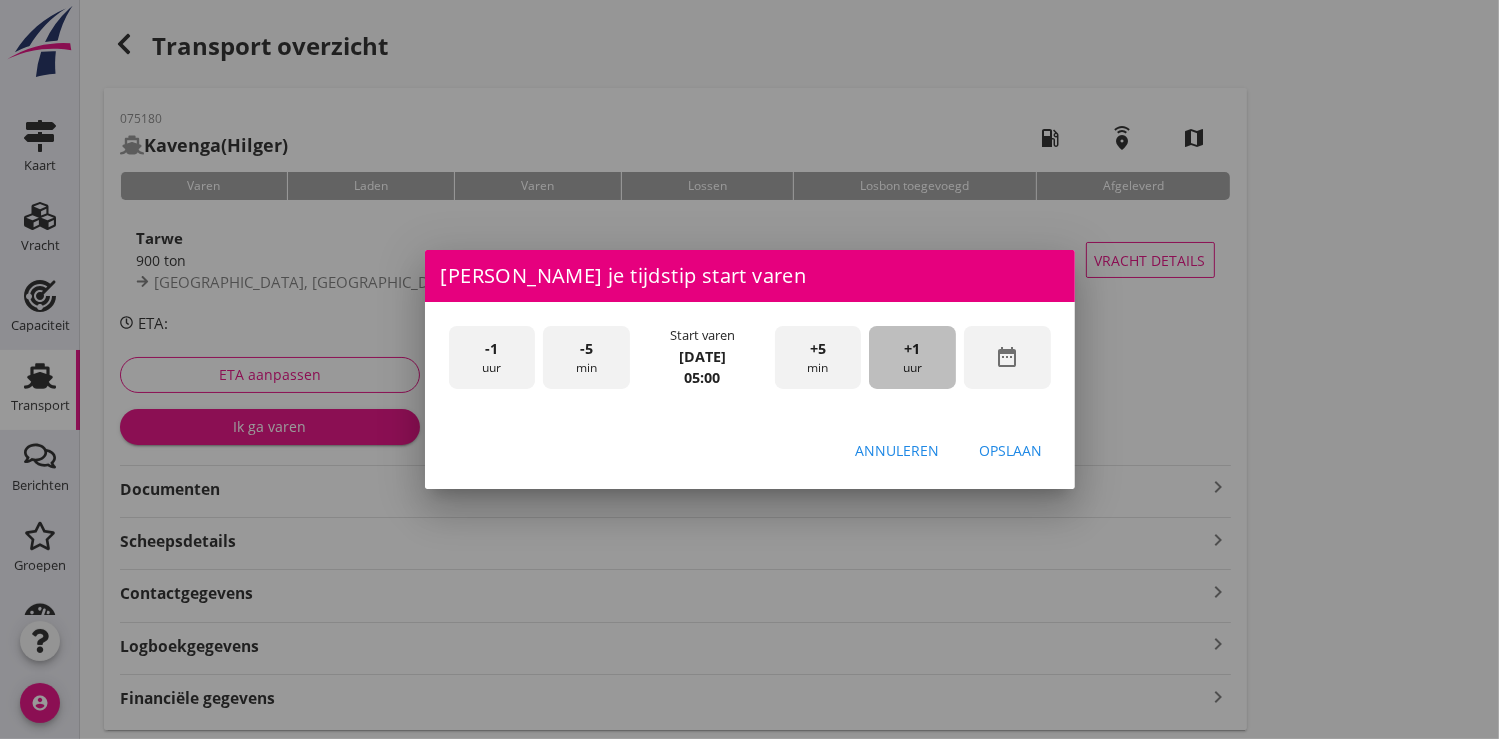 click on "+1  uur" at bounding box center [912, 357] 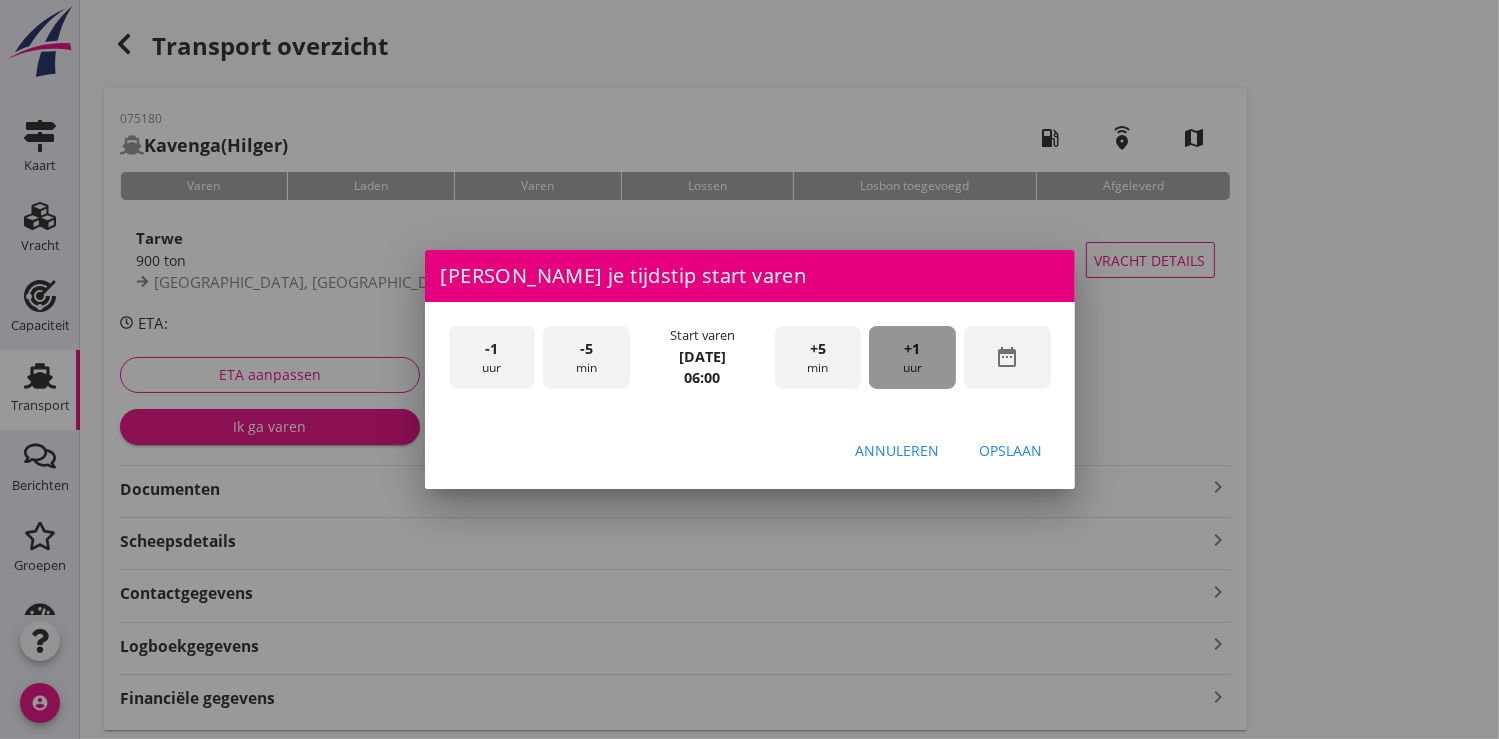 click on "+1  uur" at bounding box center (912, 357) 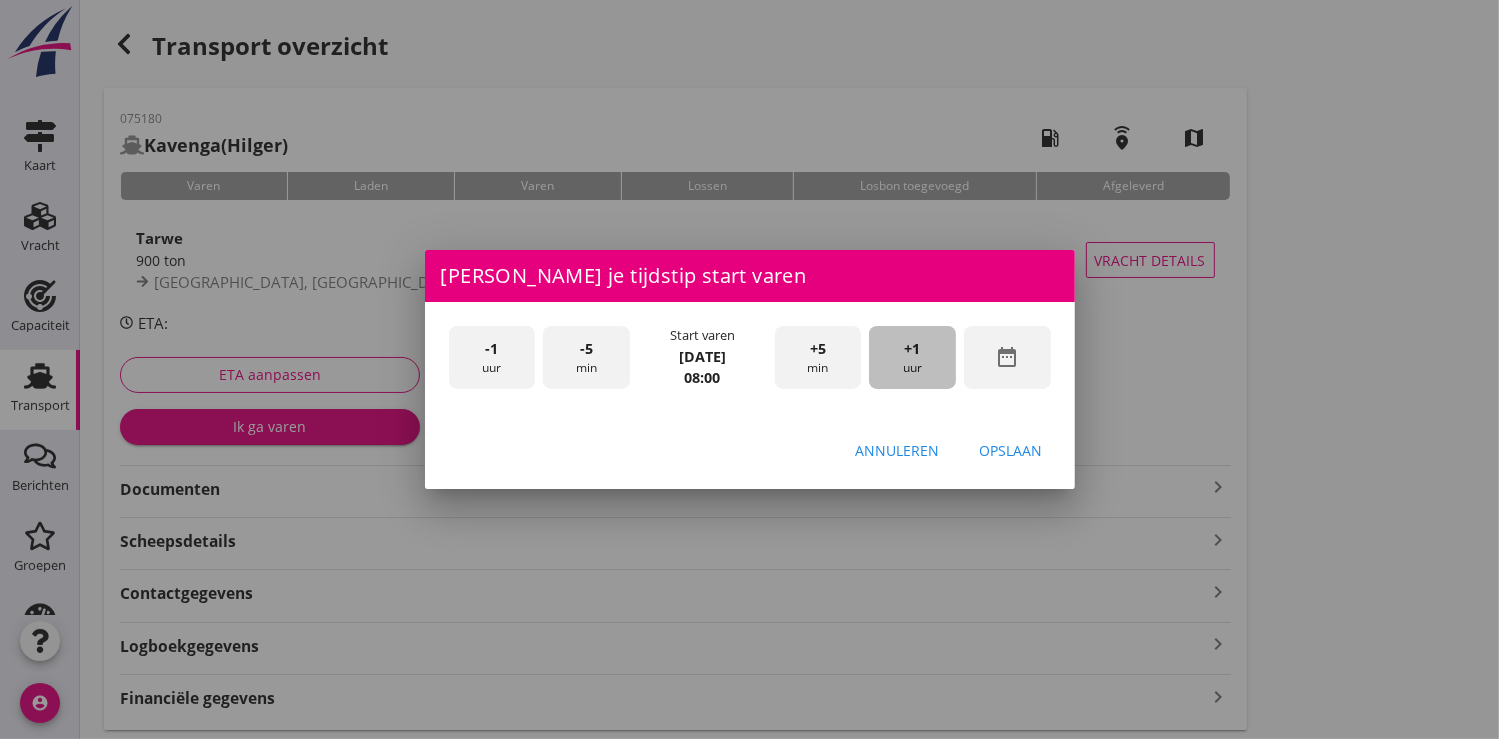 click on "+1  uur" at bounding box center [912, 357] 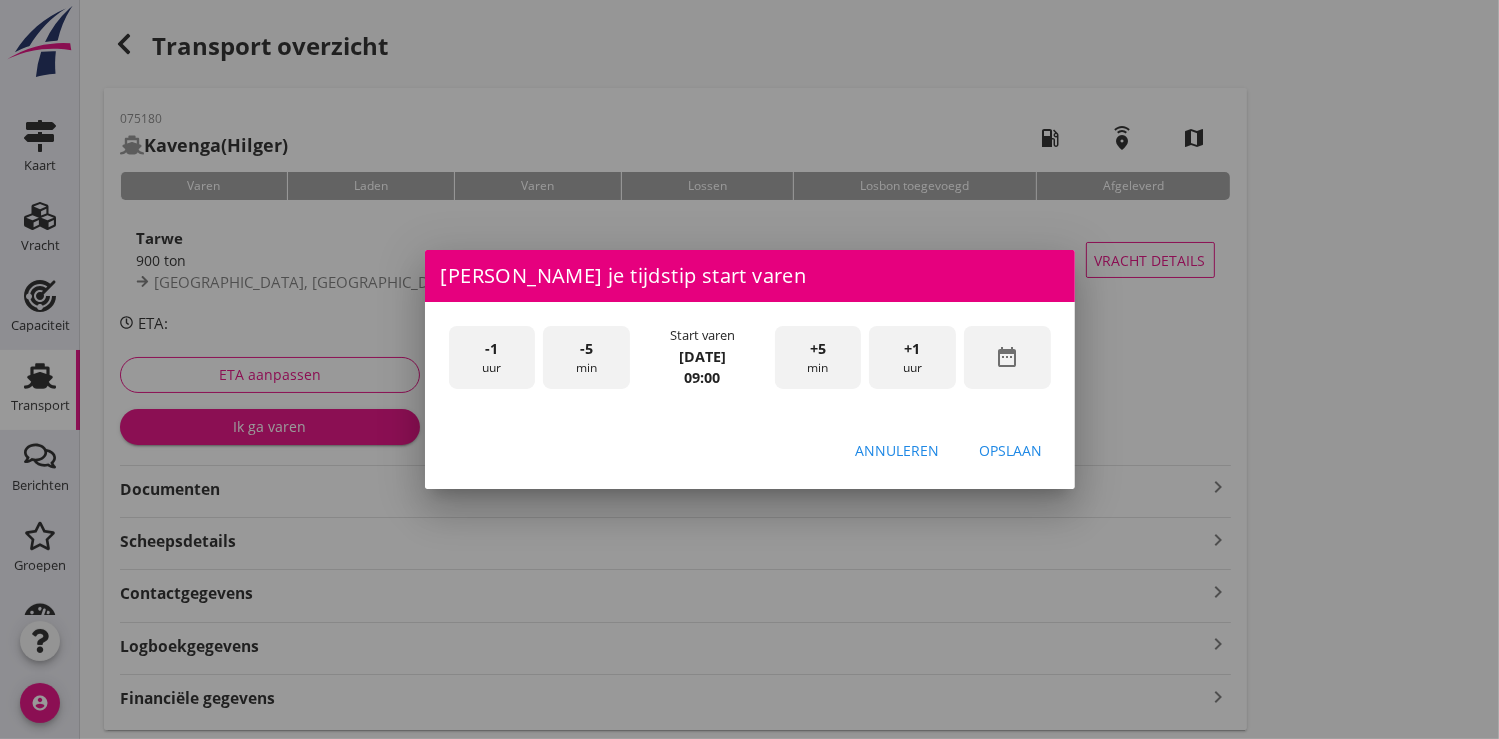 click on "Opslaan" at bounding box center (1011, 450) 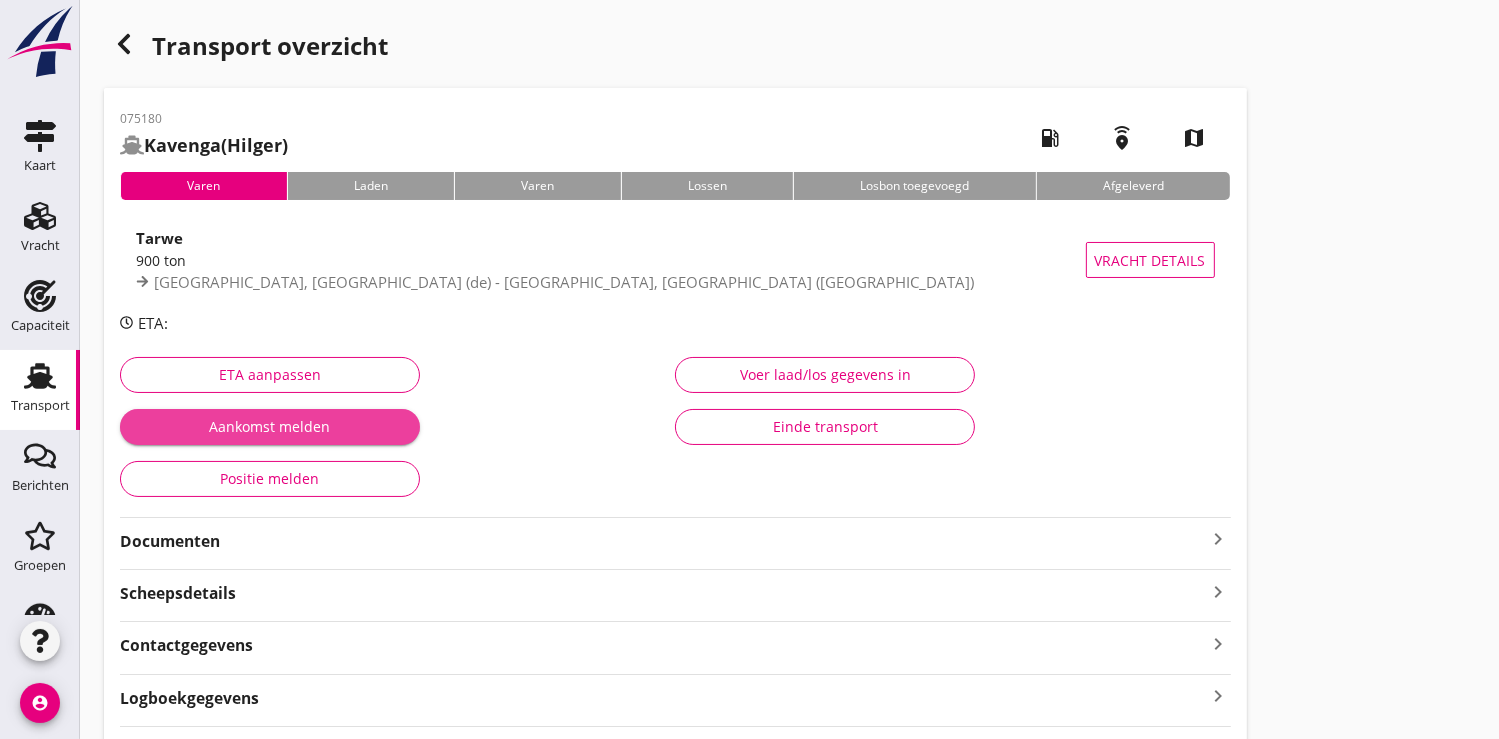 click on "Aankomst melden" at bounding box center [270, 426] 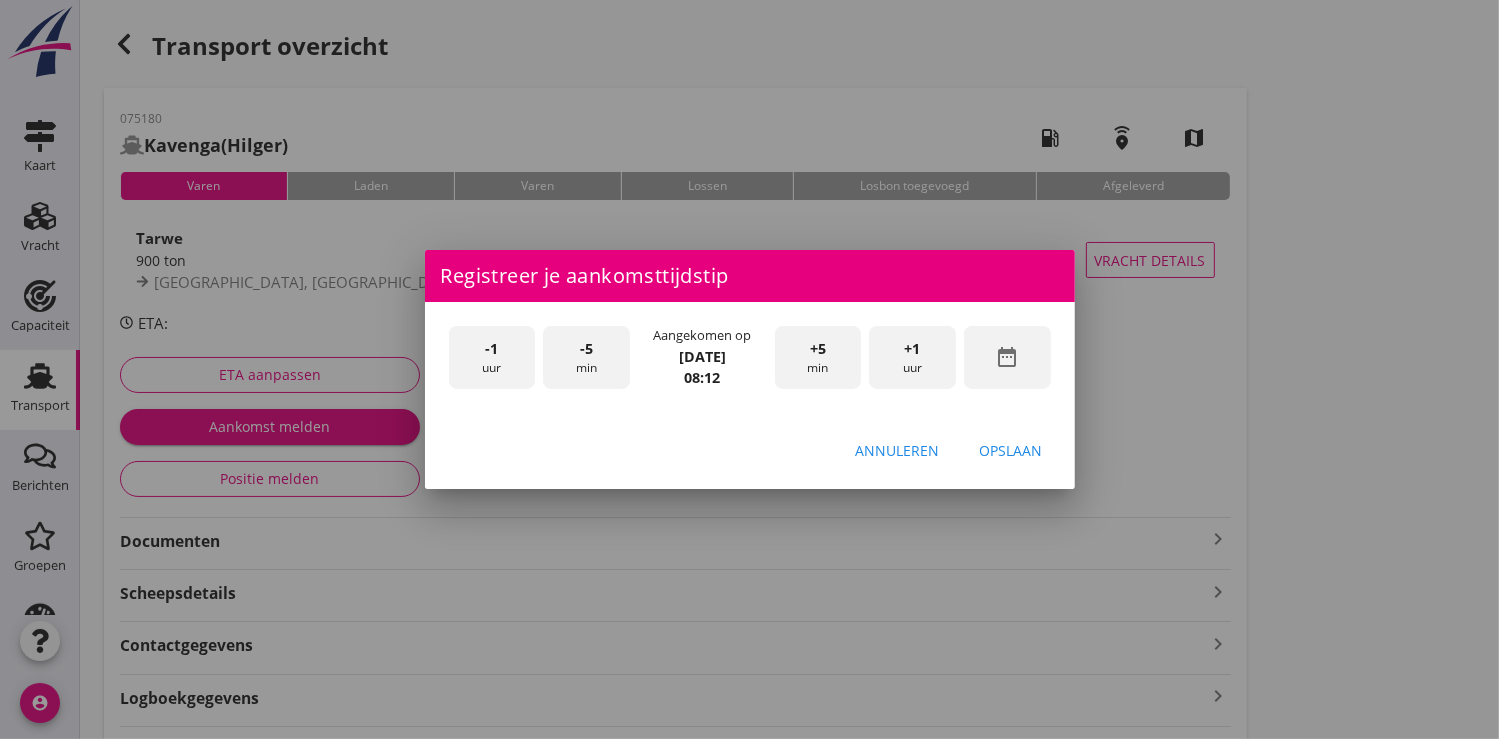 click on "date_range" at bounding box center [1007, 357] 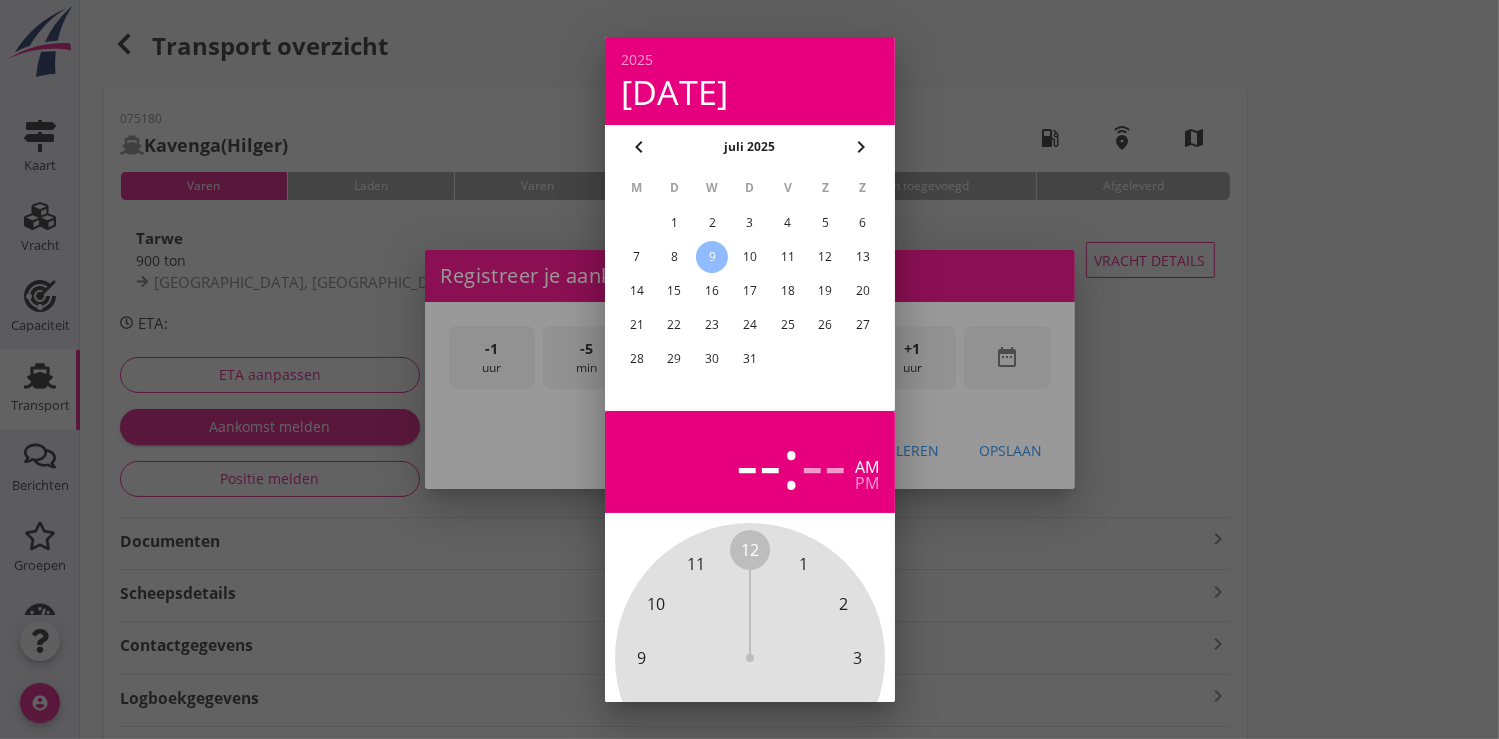 click on "3" at bounding box center [749, 223] 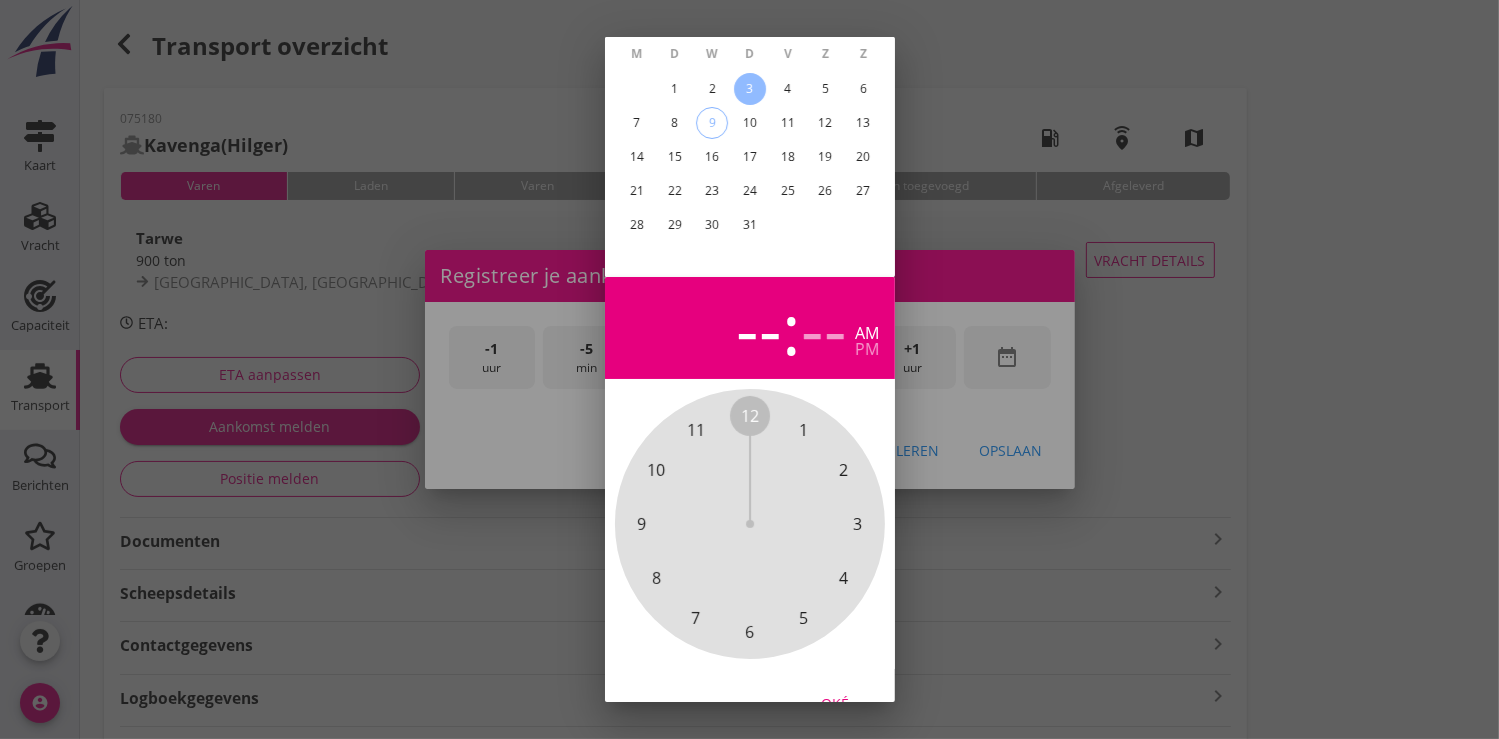 scroll, scrollTop: 185, scrollLeft: 0, axis: vertical 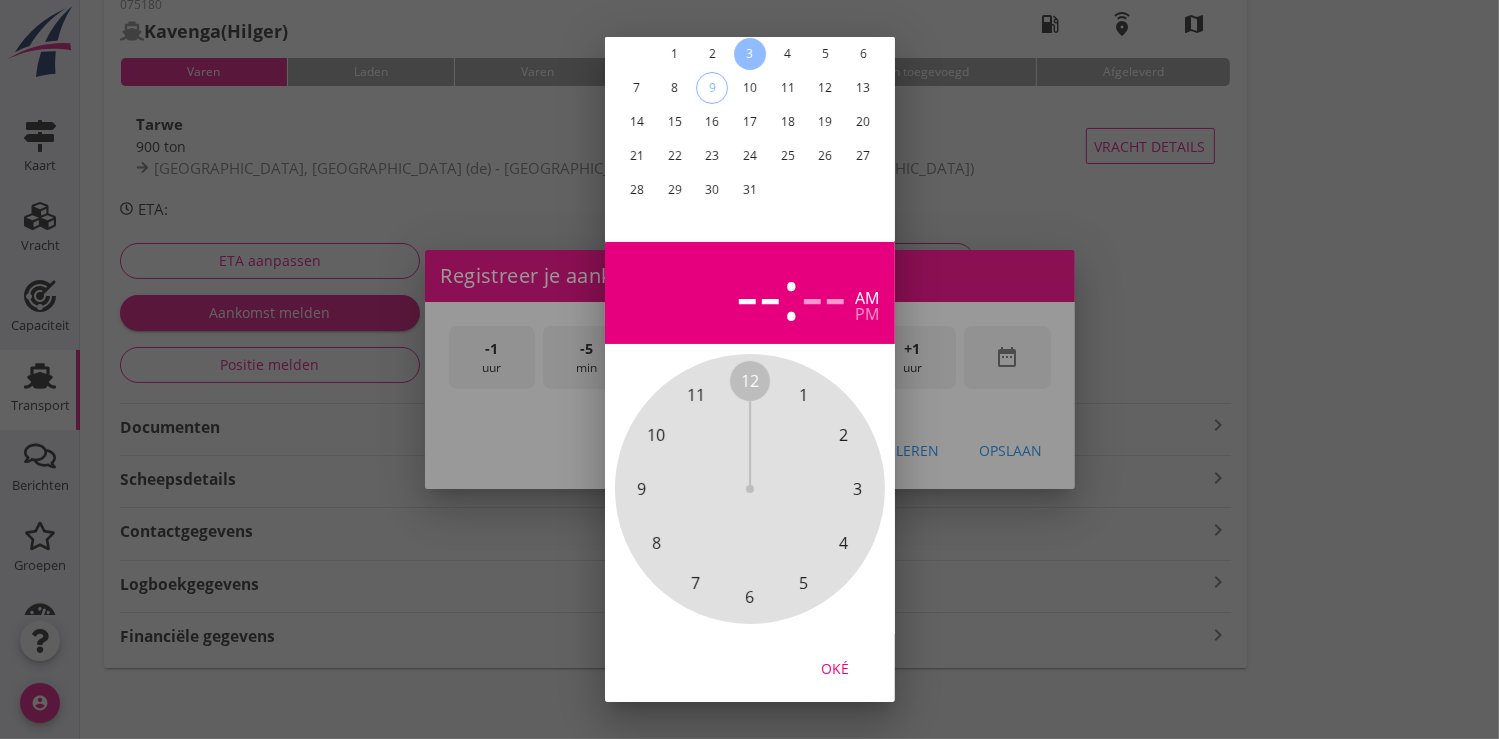 click on "Oké" at bounding box center [835, 667] 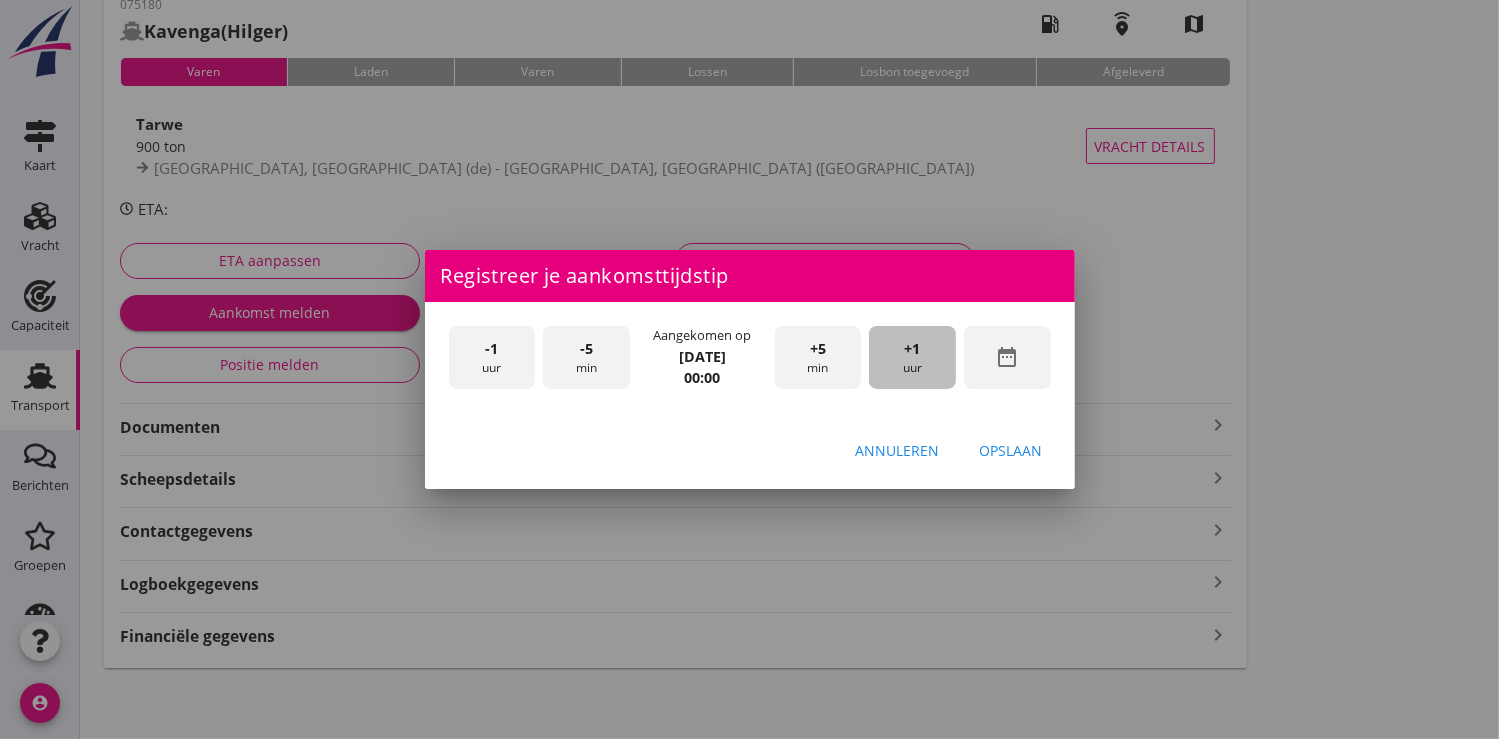 click on "+1  uur" at bounding box center (912, 357) 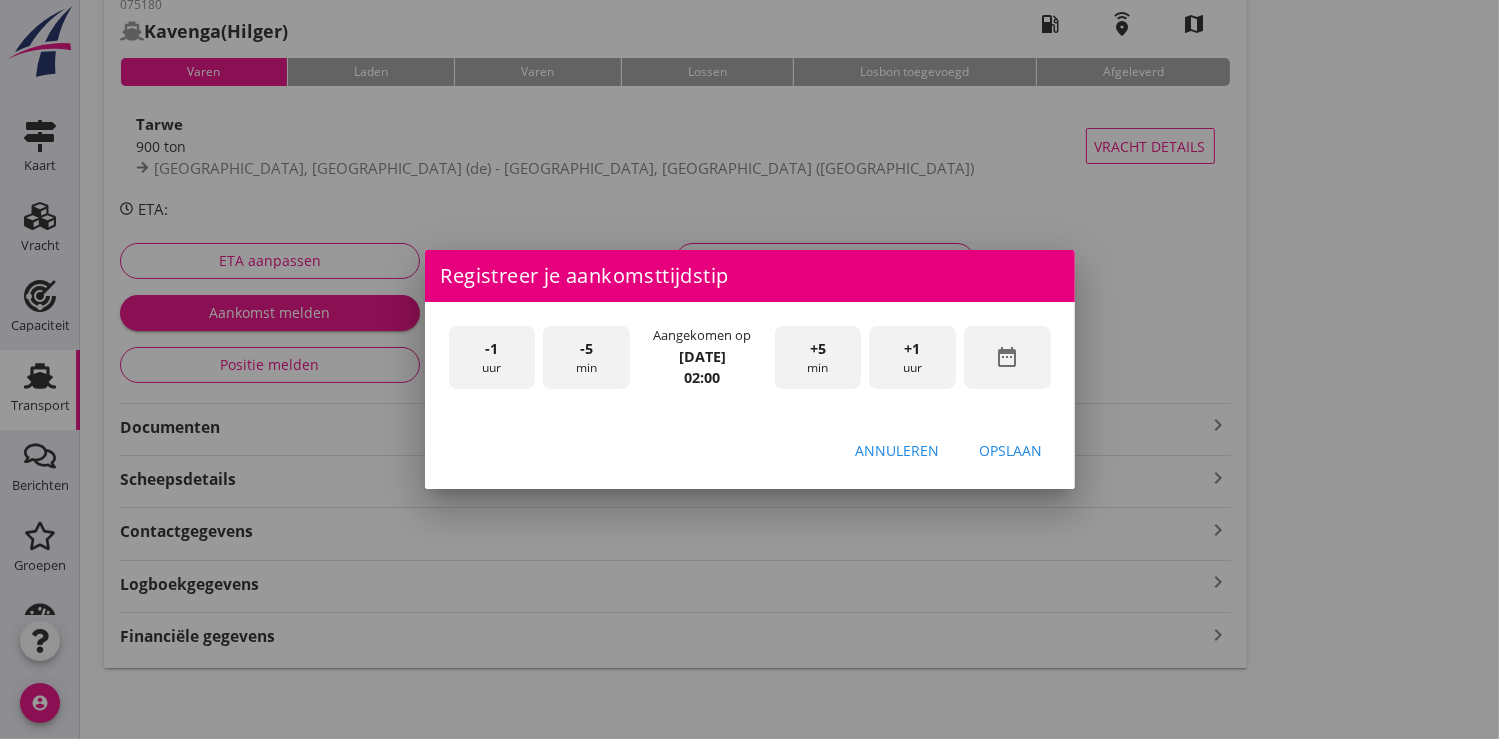 click on "+1  uur" at bounding box center [912, 357] 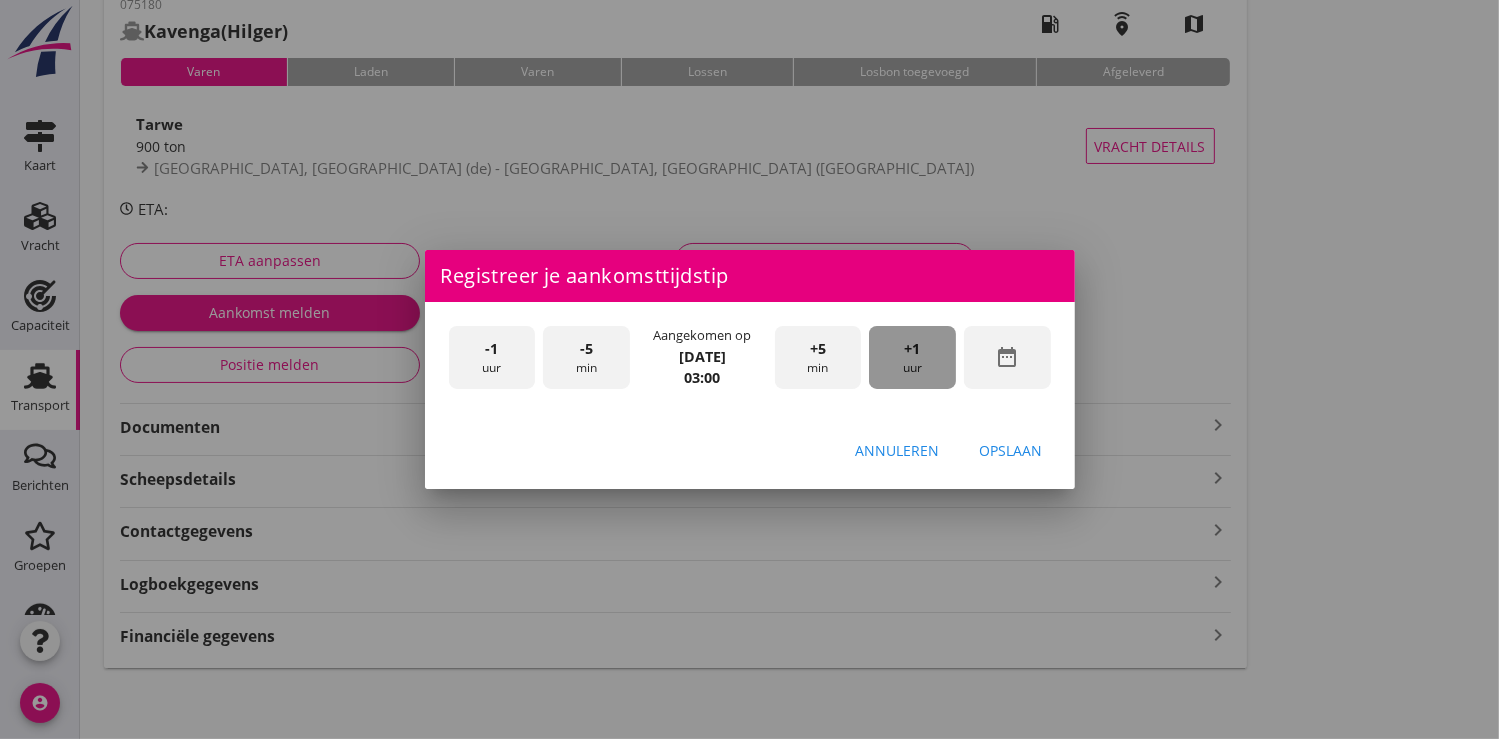 click on "+1  uur" at bounding box center [912, 357] 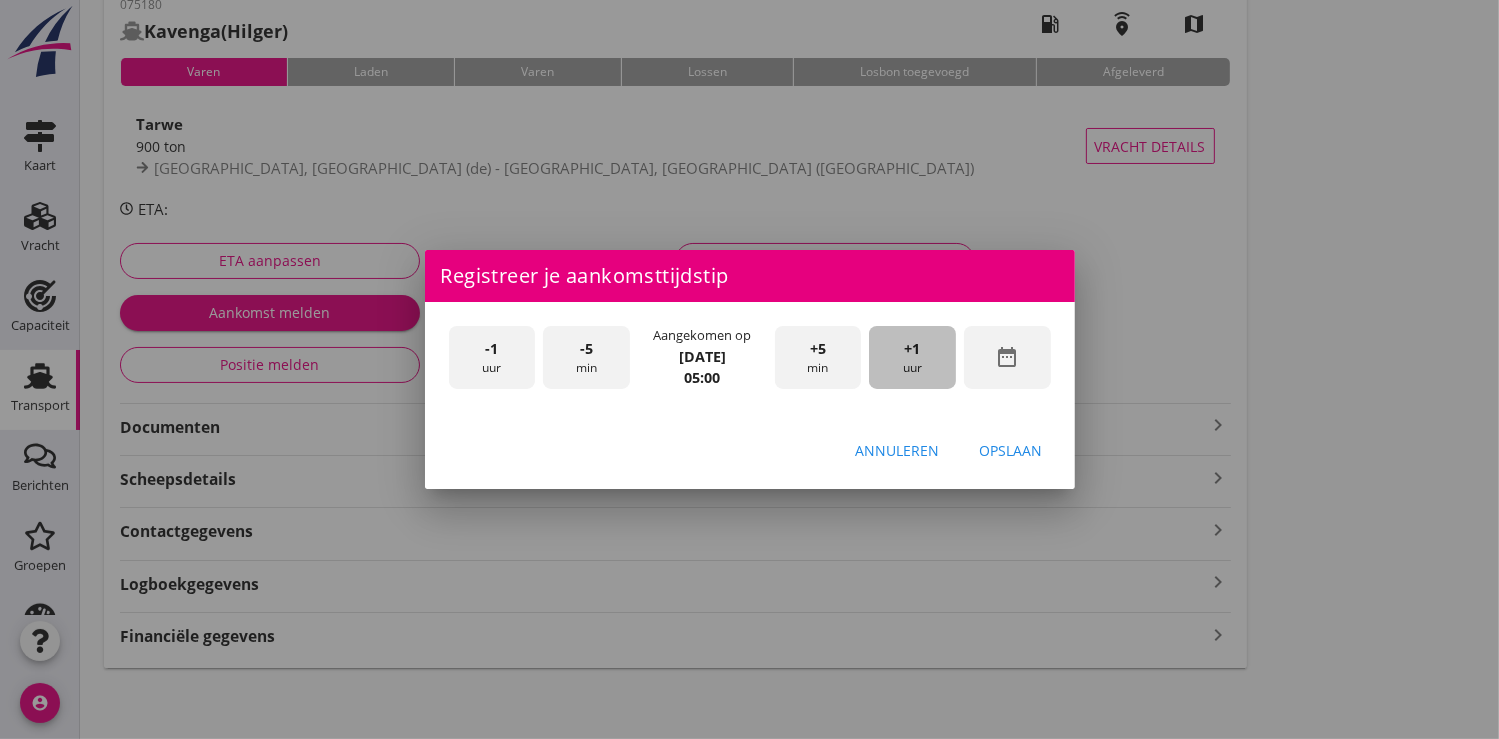 click on "+1  uur" at bounding box center (912, 357) 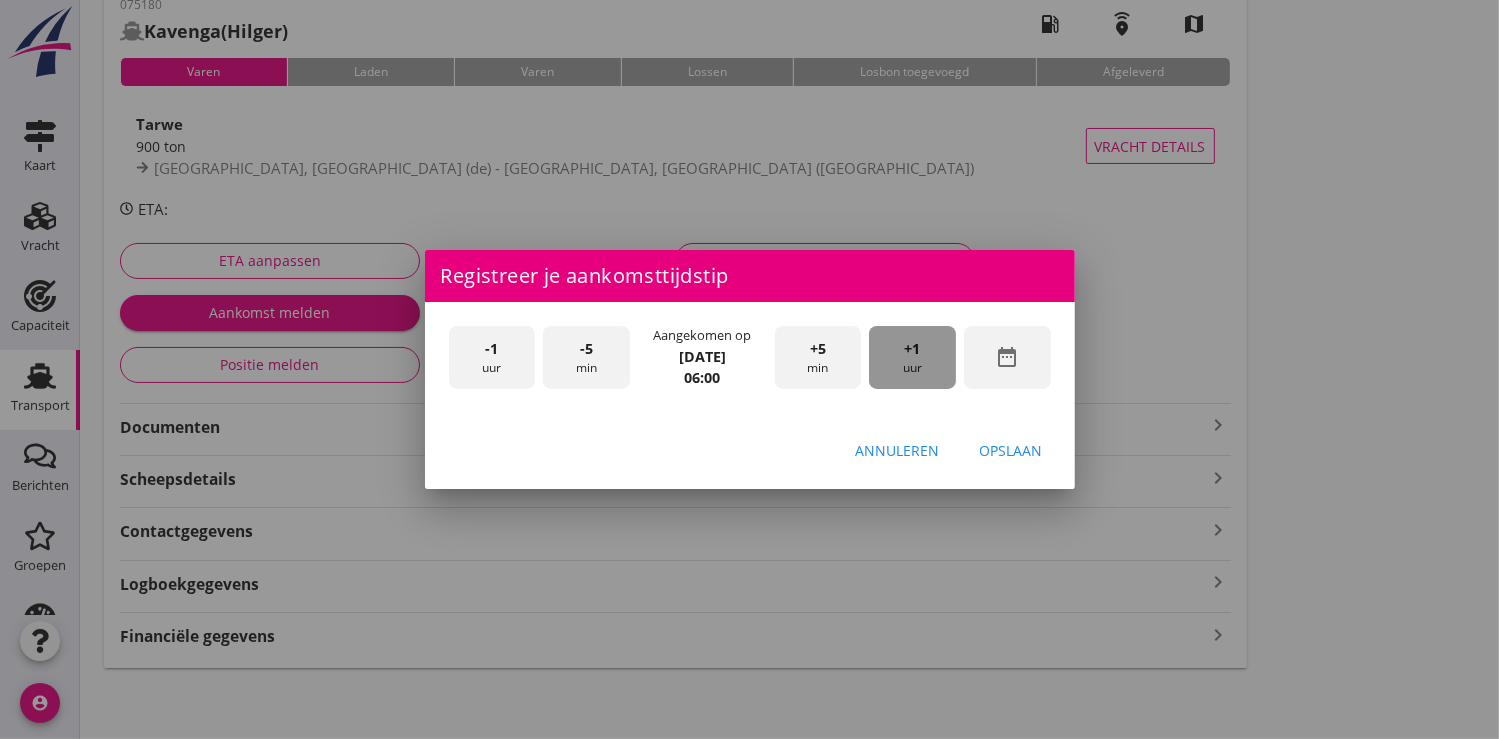 click on "+1  uur" at bounding box center (912, 357) 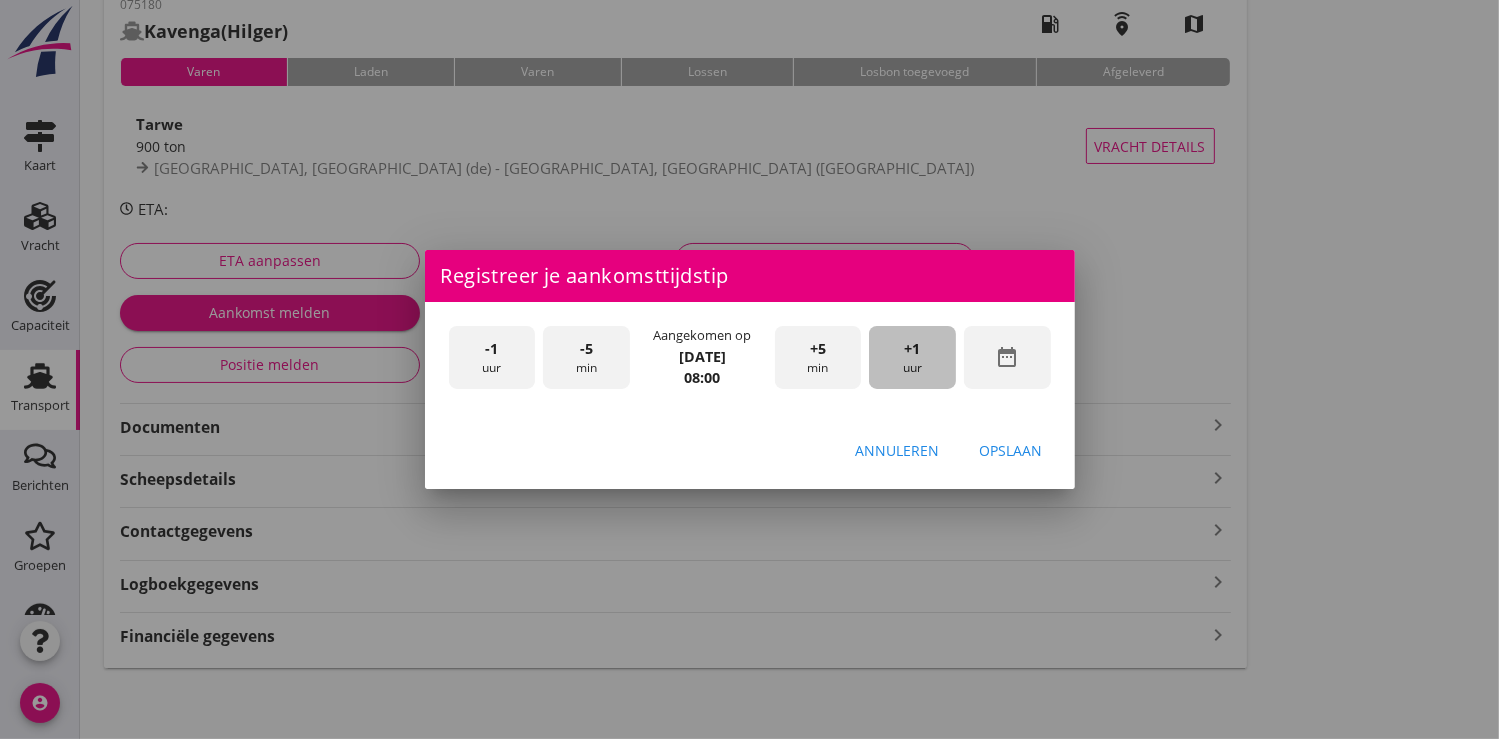 click on "+1  uur" at bounding box center [912, 357] 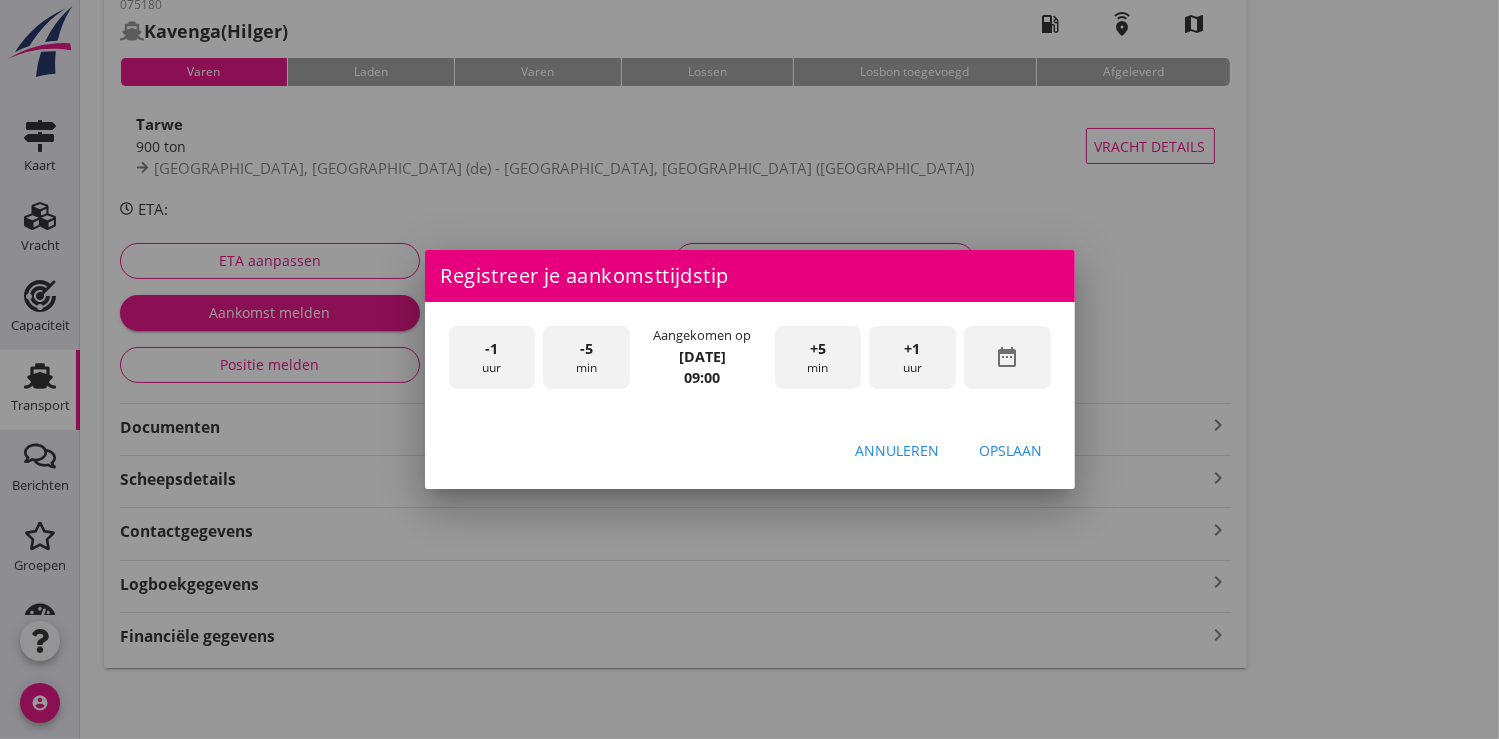 click on "+1  uur" at bounding box center (912, 357) 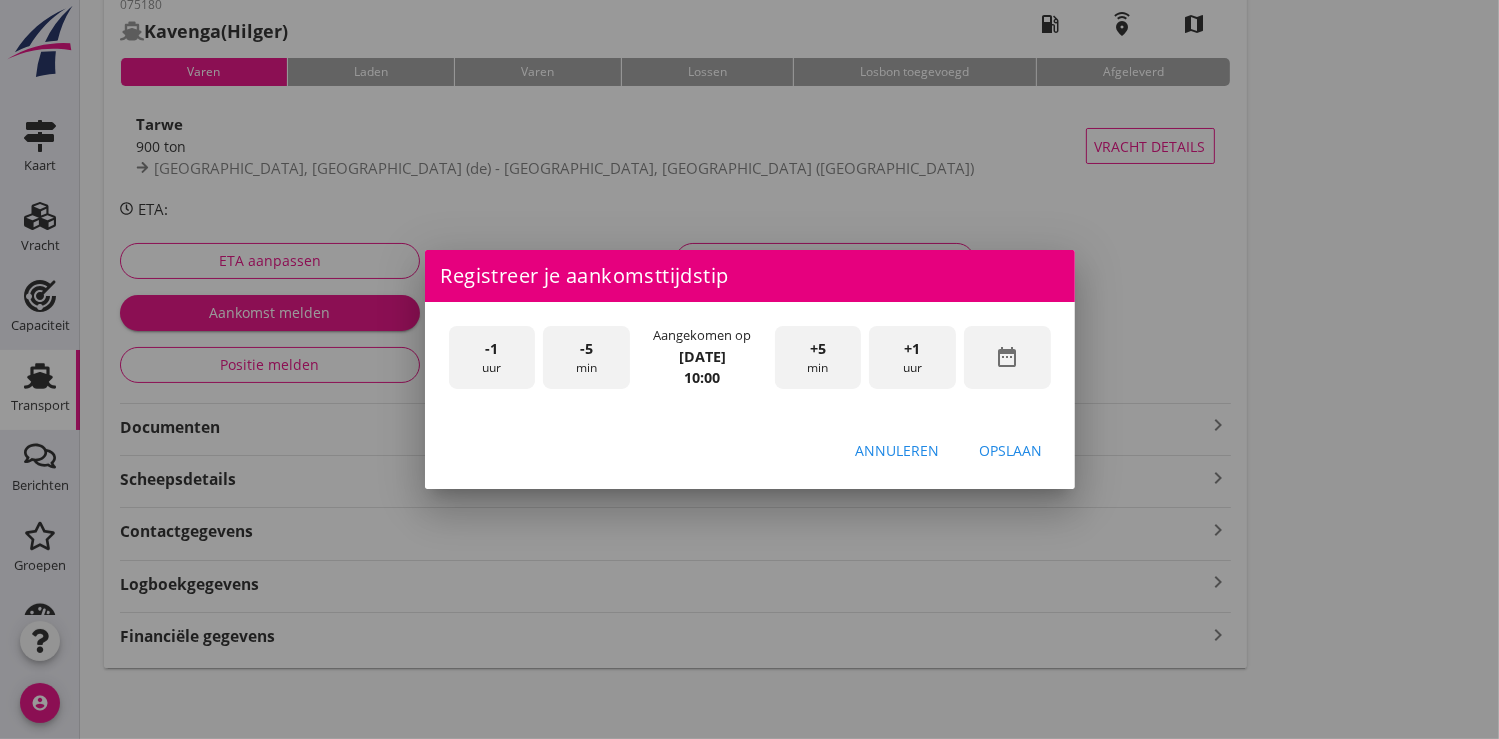 click on "Opslaan" at bounding box center [1011, 450] 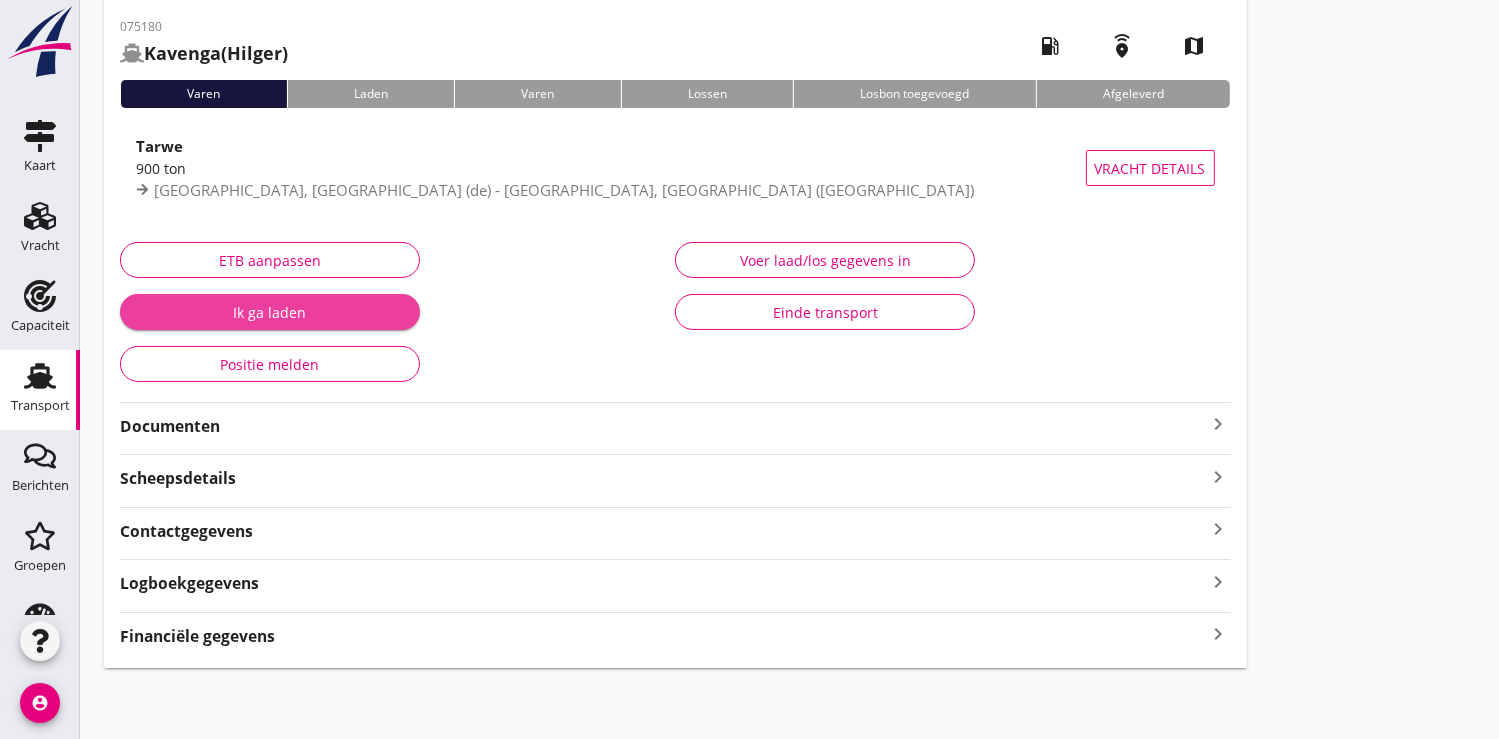 click on "Ik ga laden" at bounding box center [270, 312] 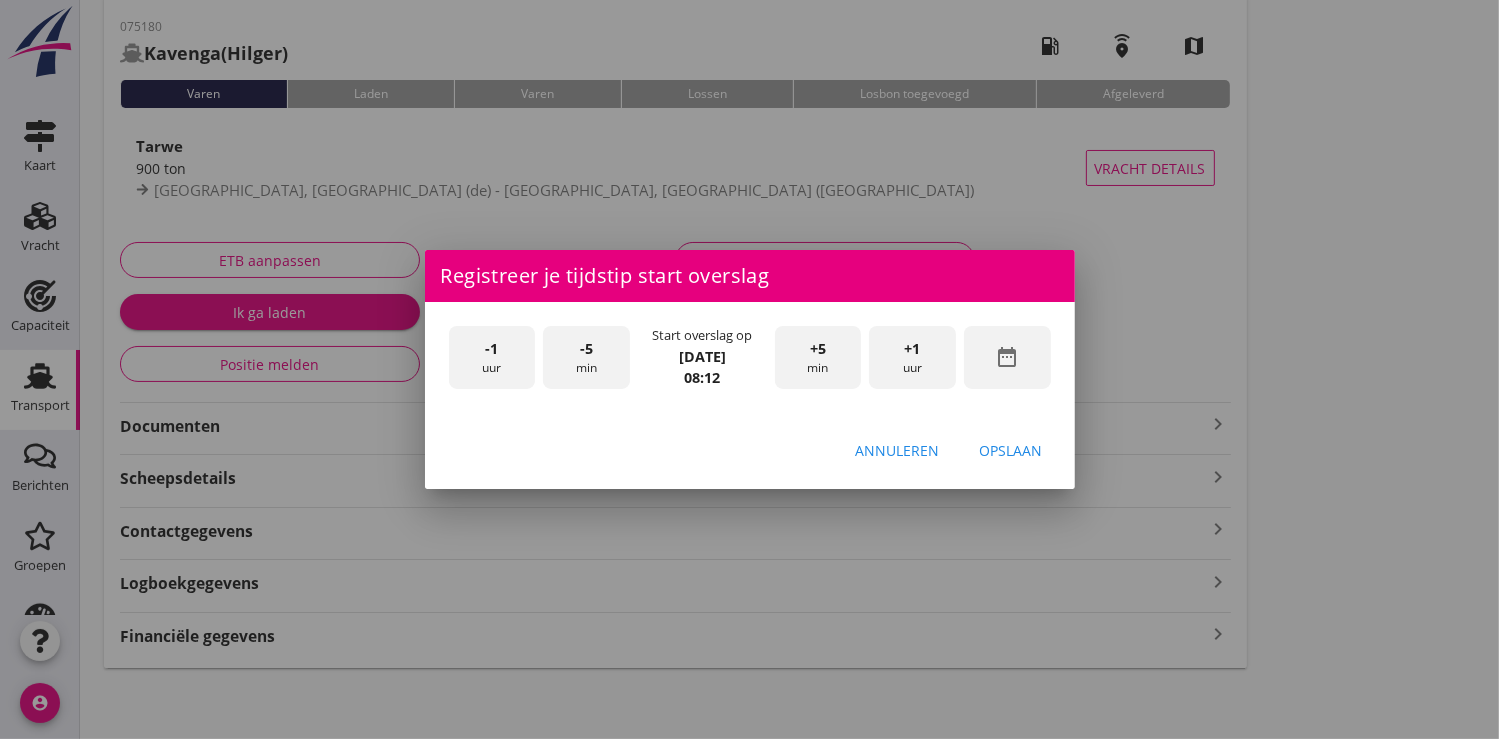 click on "date_range" at bounding box center (1007, 357) 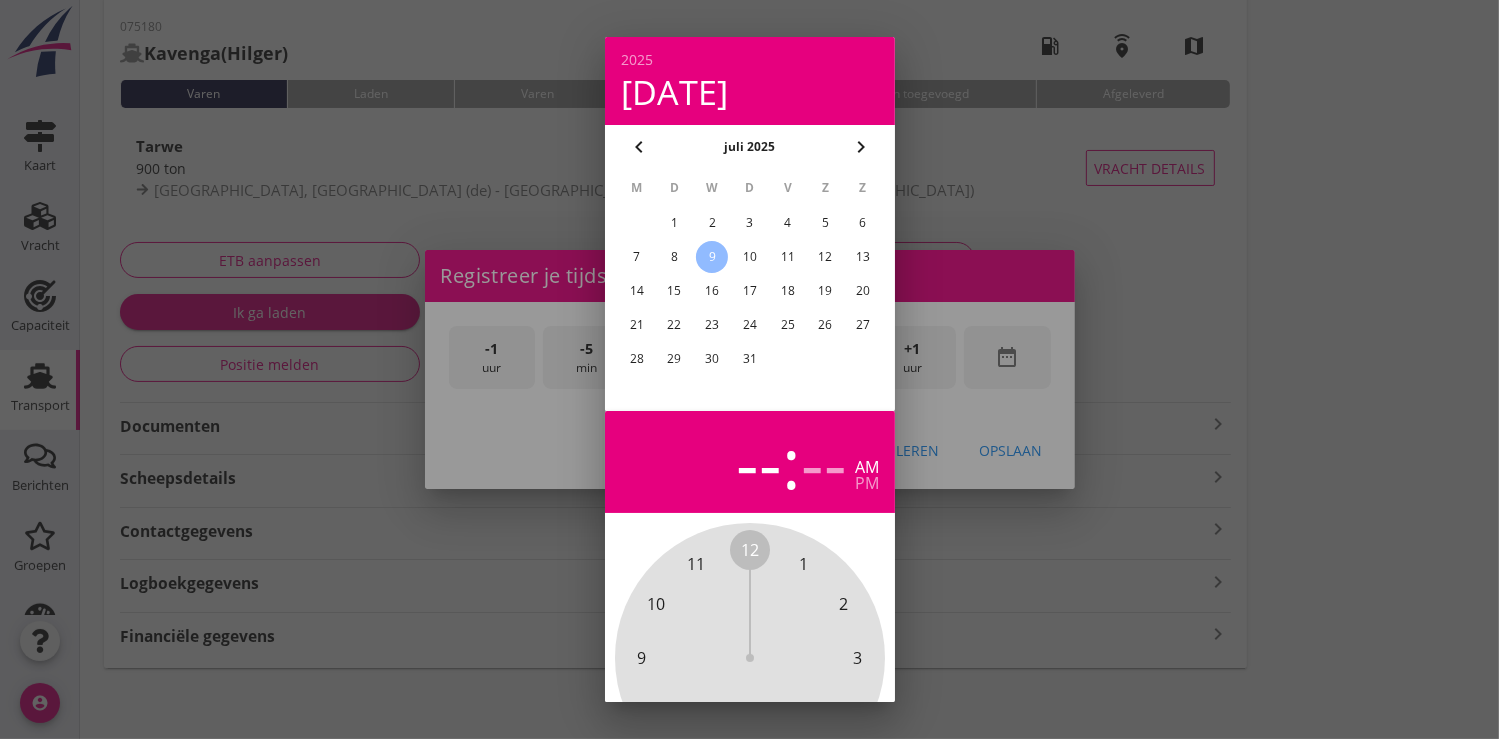 click on "3" at bounding box center (749, 223) 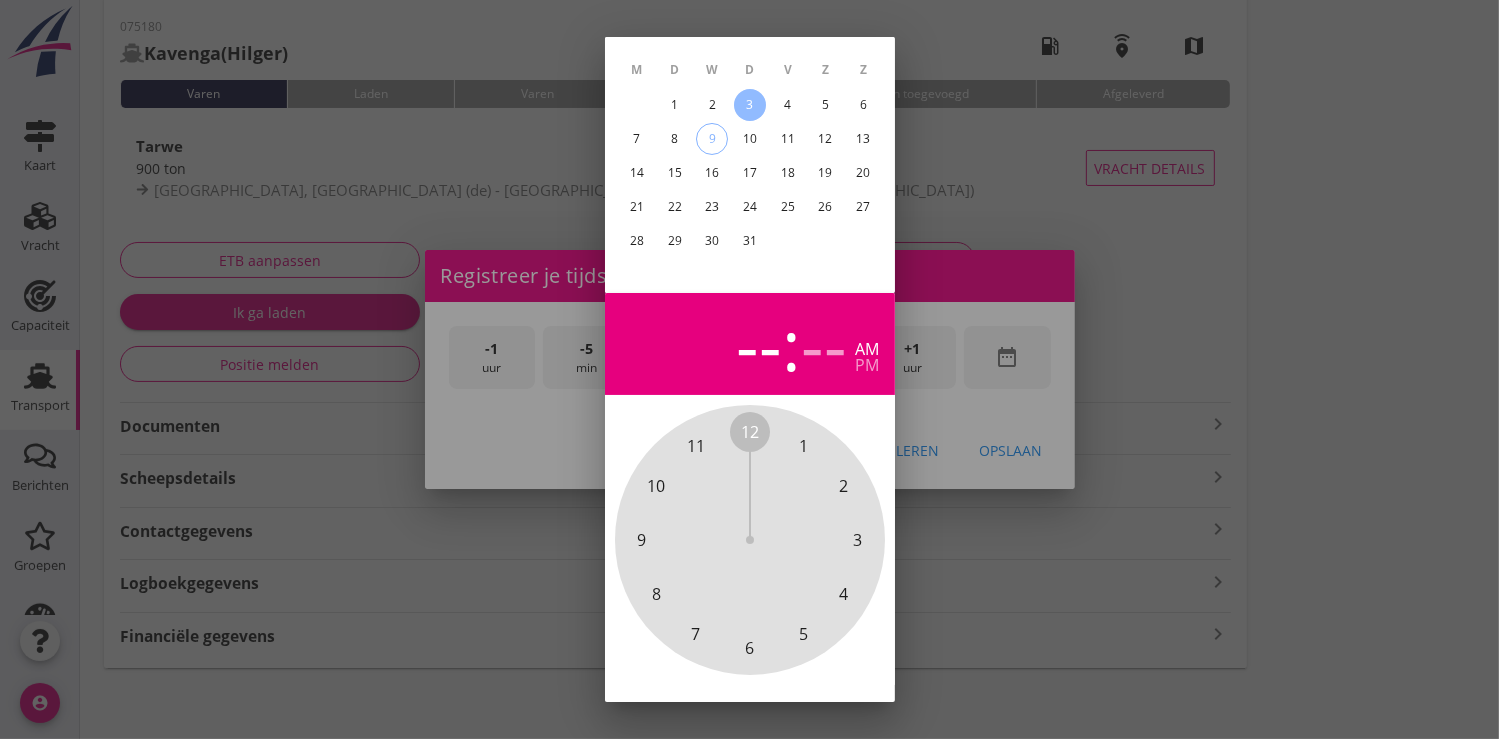scroll, scrollTop: 185, scrollLeft: 0, axis: vertical 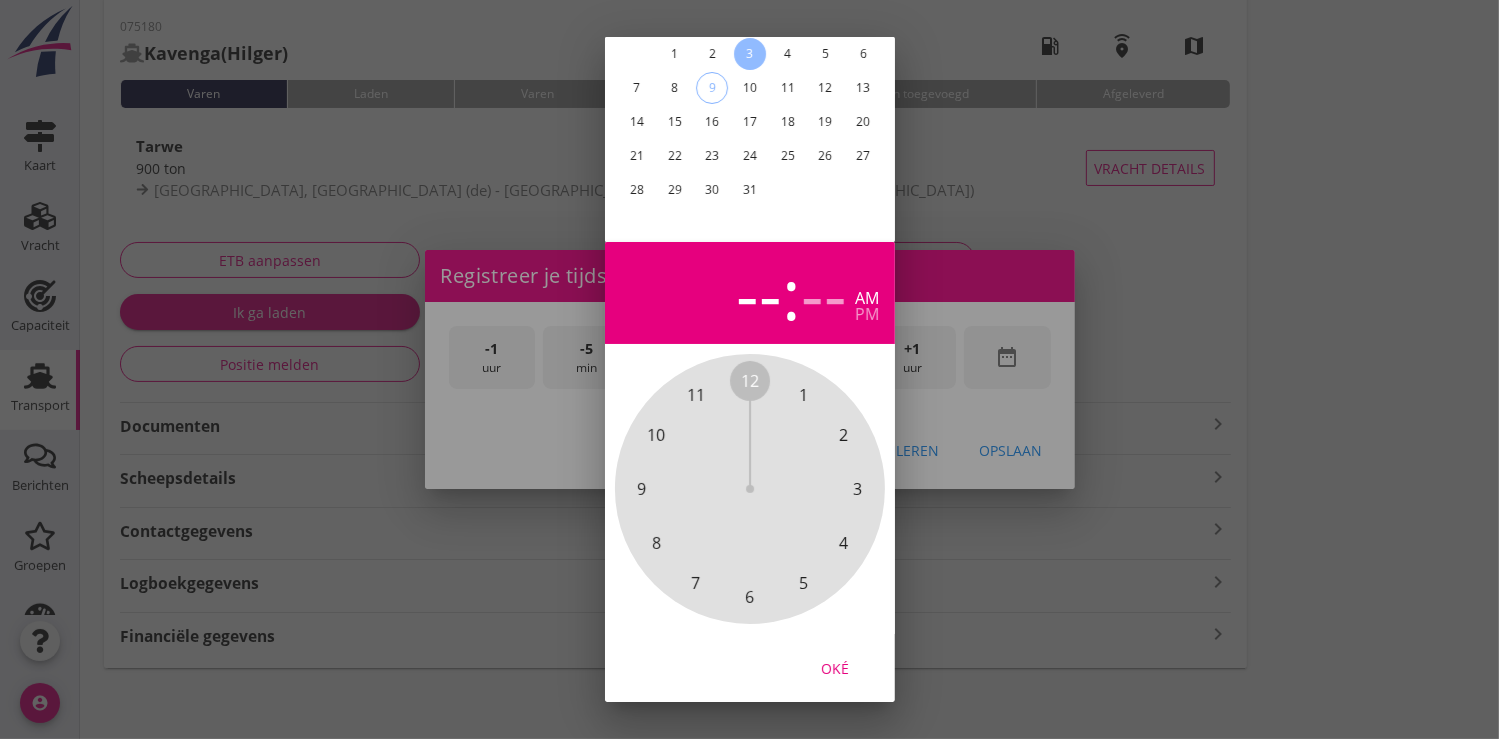 click on "Oké" at bounding box center [835, 667] 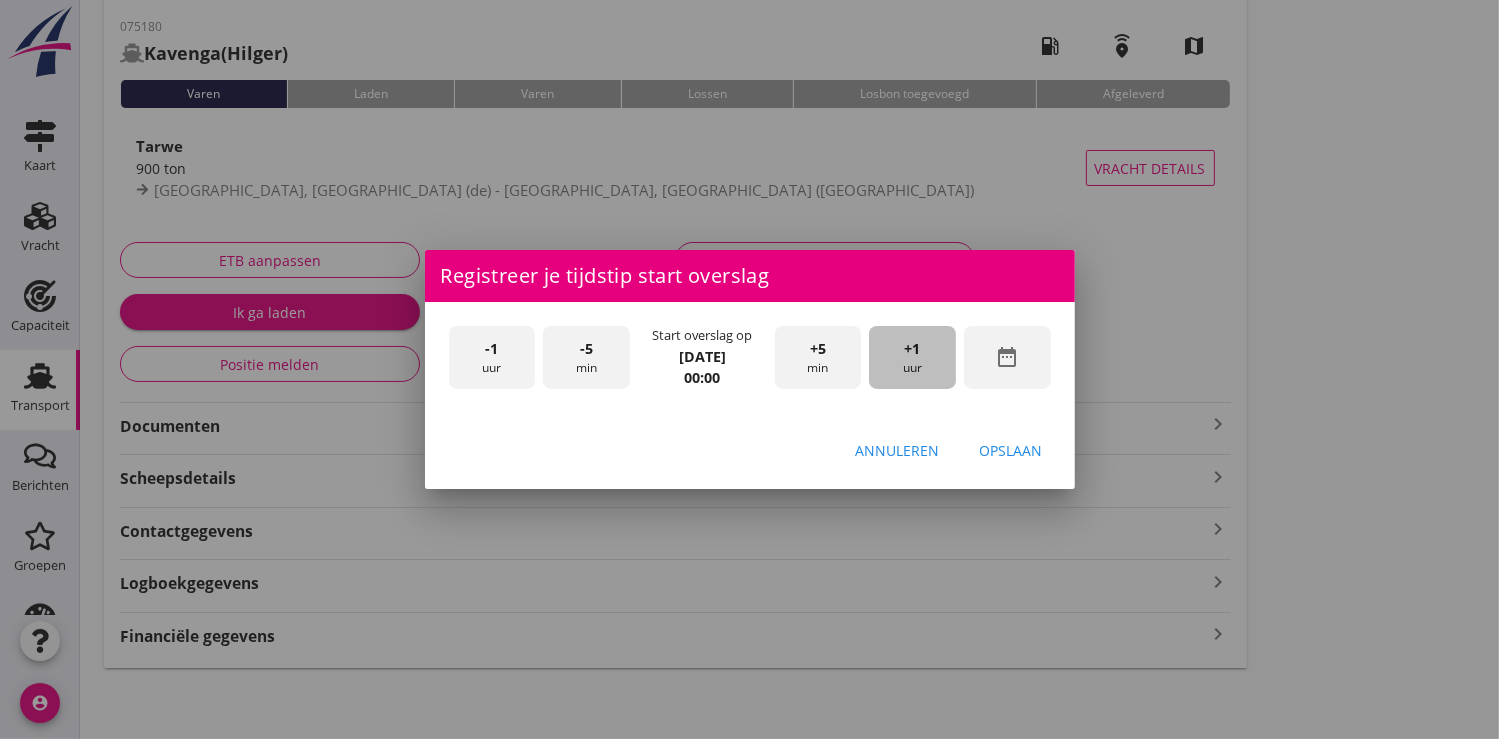 click on "+1  uur" at bounding box center [912, 357] 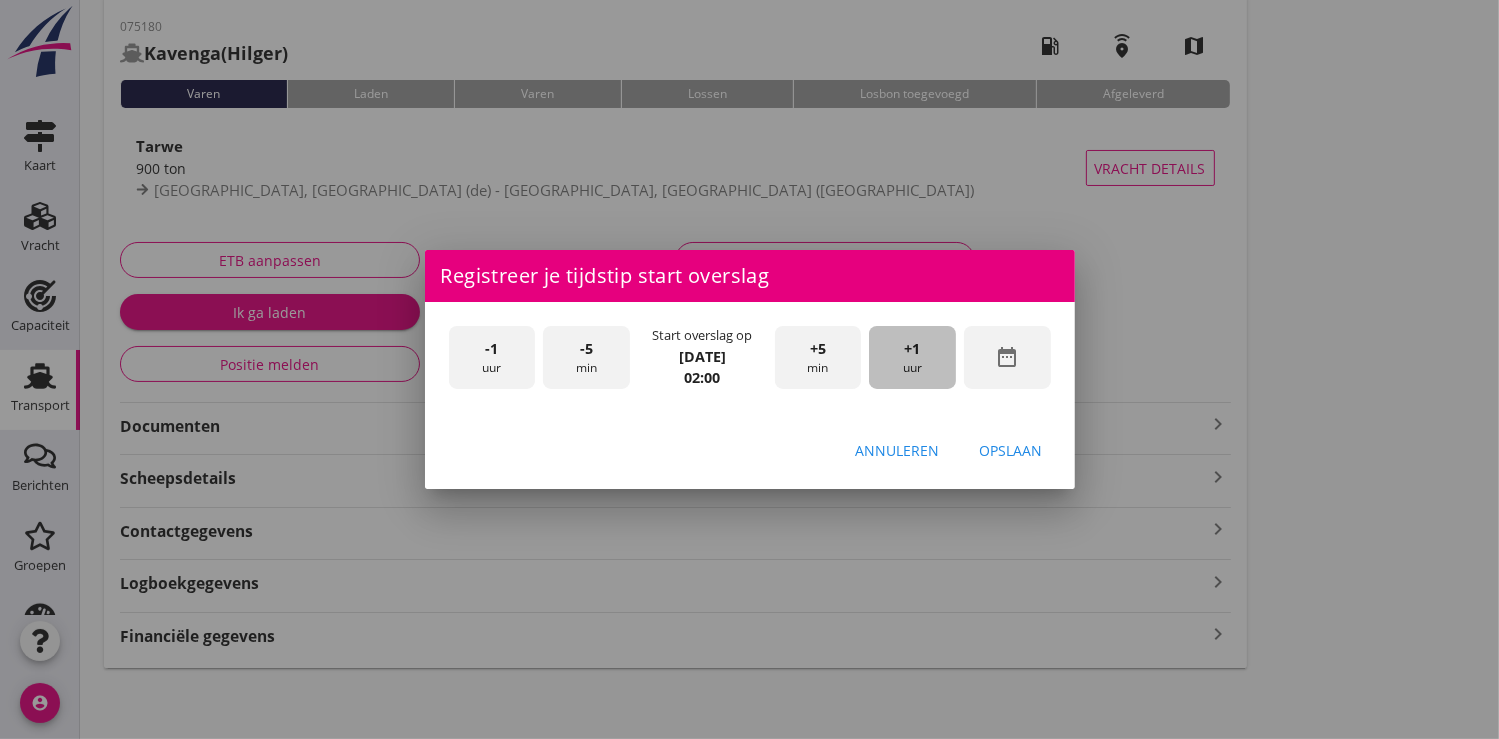 click on "+1  uur" at bounding box center (912, 357) 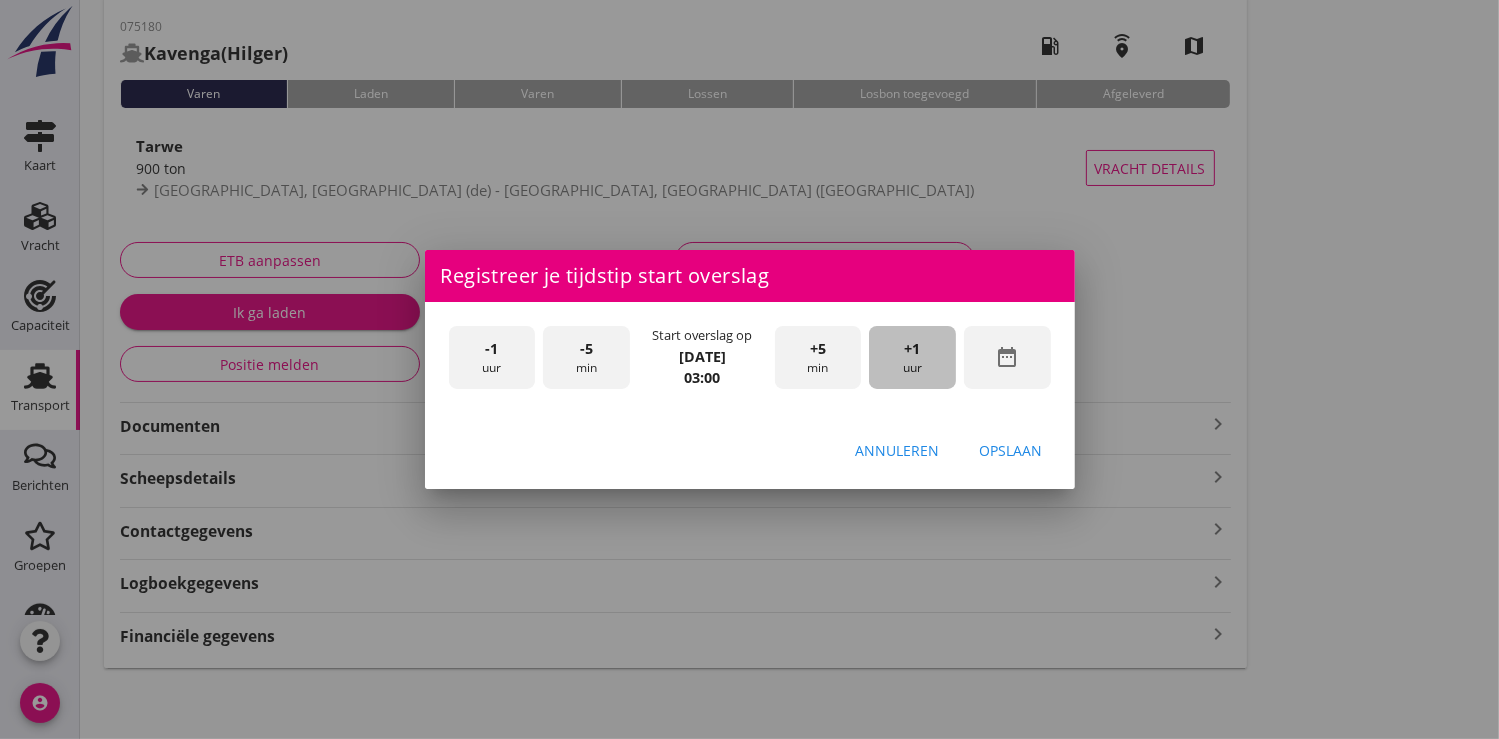click on "+1  uur" at bounding box center (912, 357) 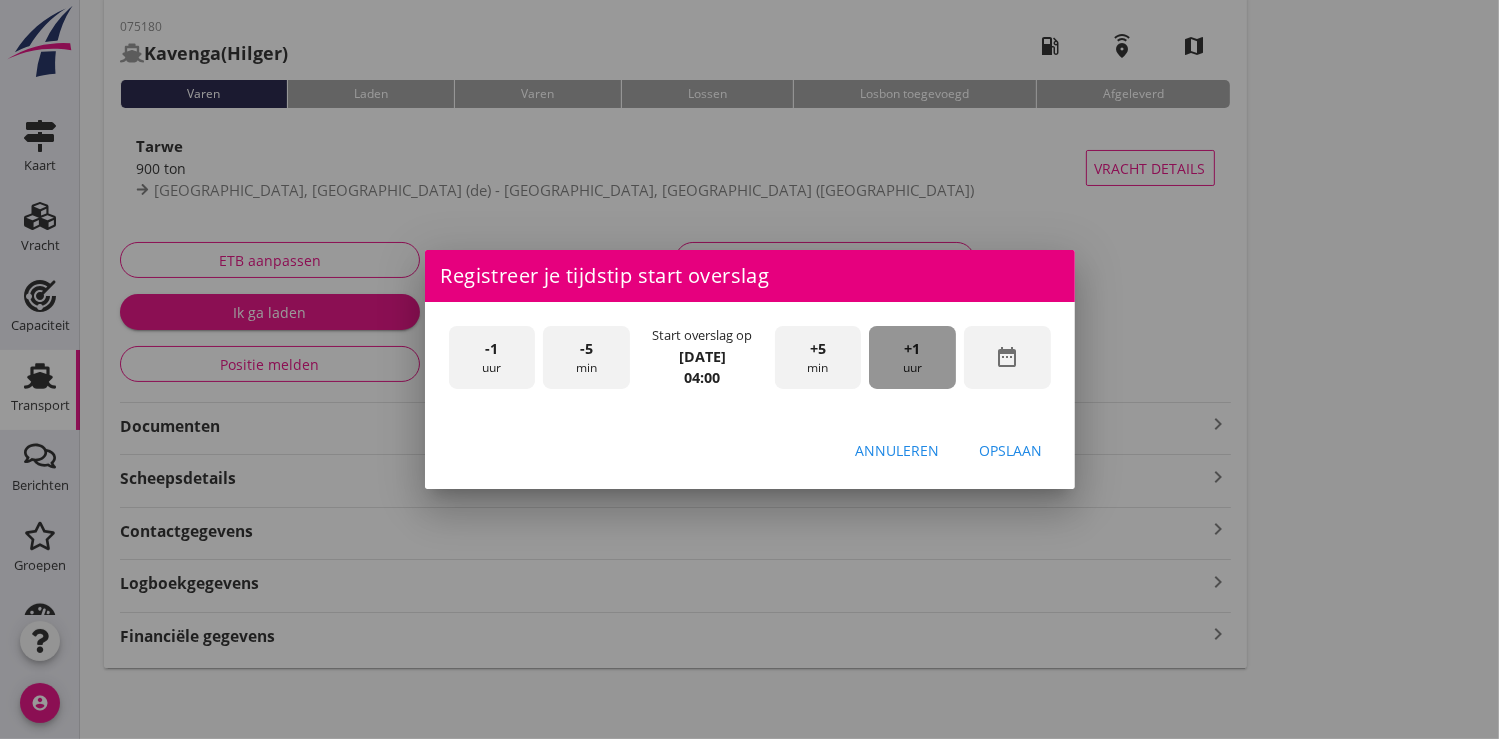 click on "+1  uur" at bounding box center [912, 357] 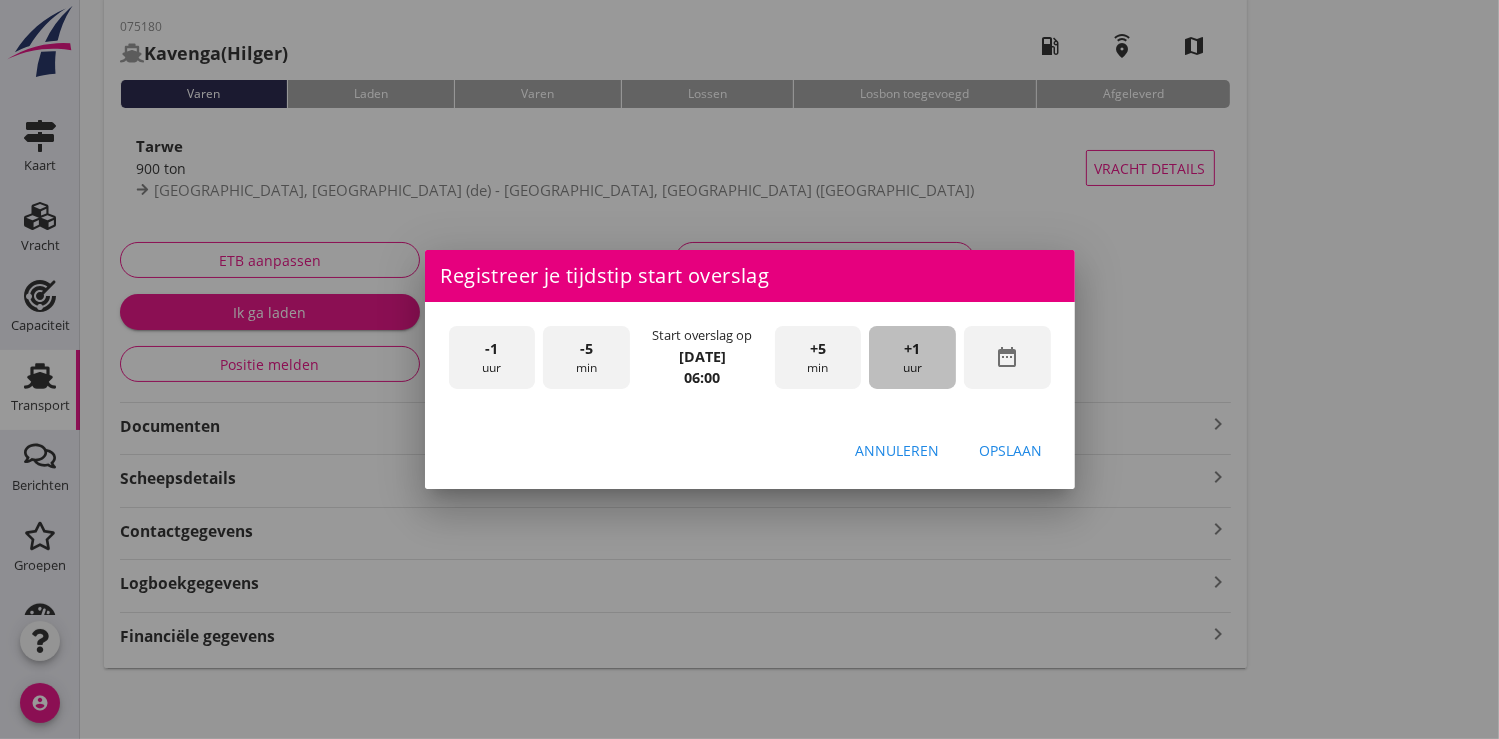 click on "+1  uur" at bounding box center (912, 357) 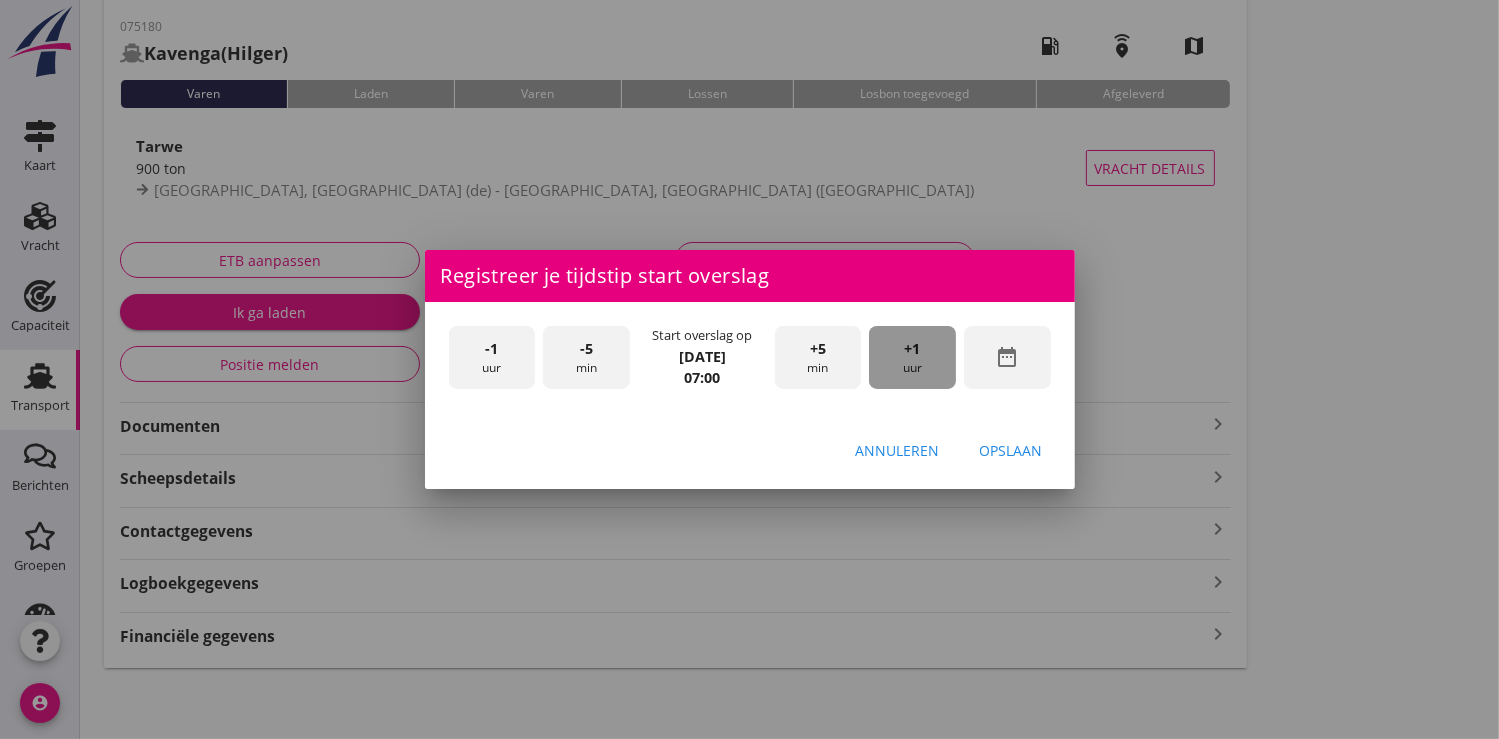 click on "+1  uur" at bounding box center (912, 357) 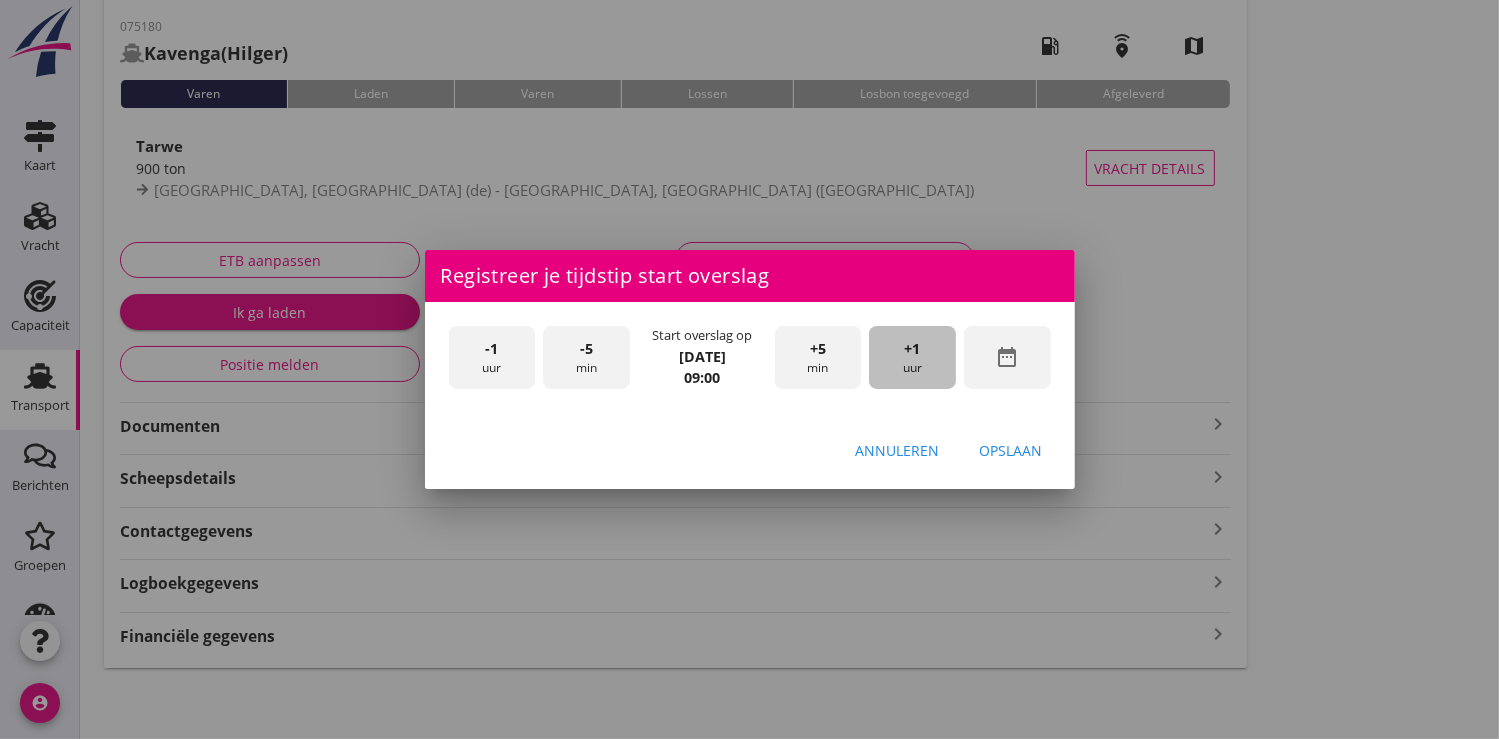 click on "+1  uur" at bounding box center (912, 357) 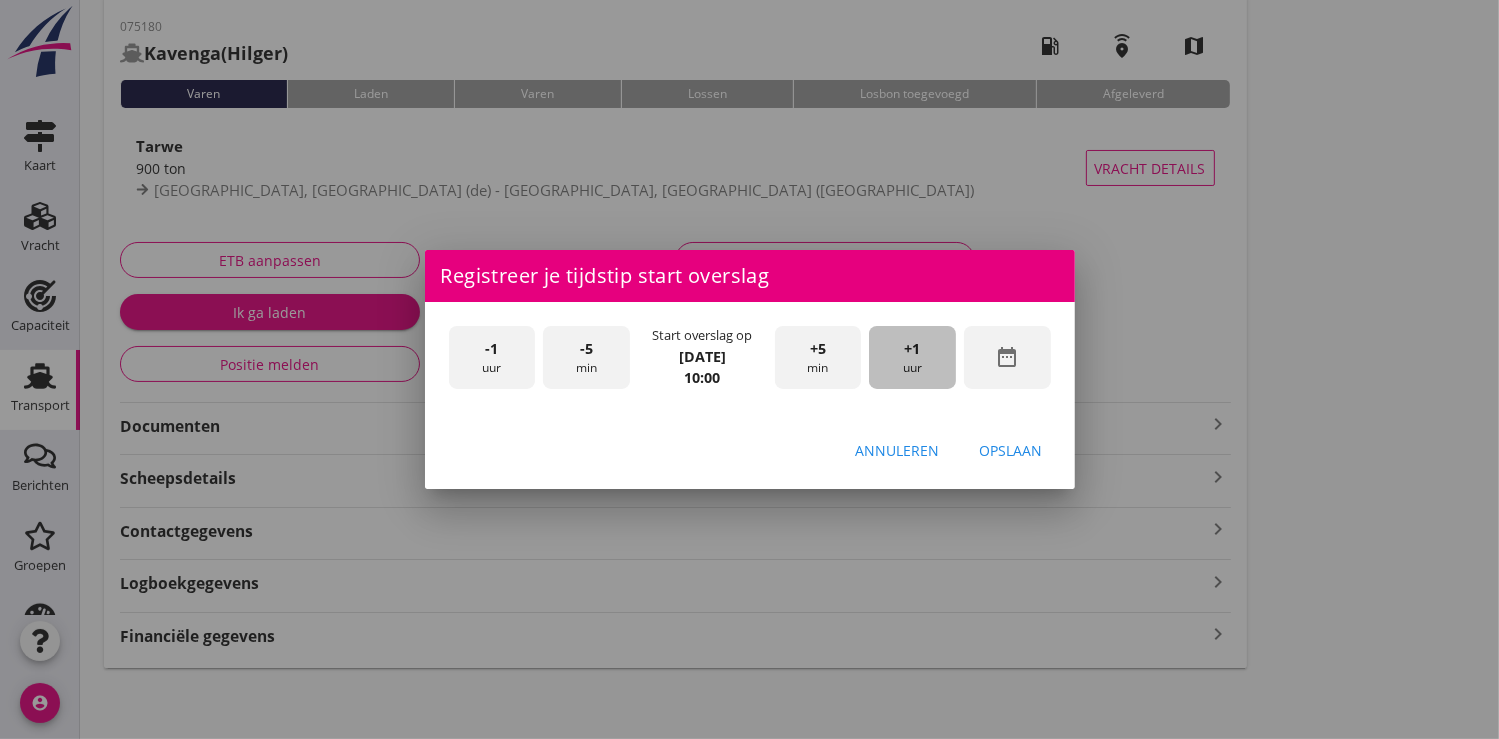 click on "+1  uur" at bounding box center [912, 357] 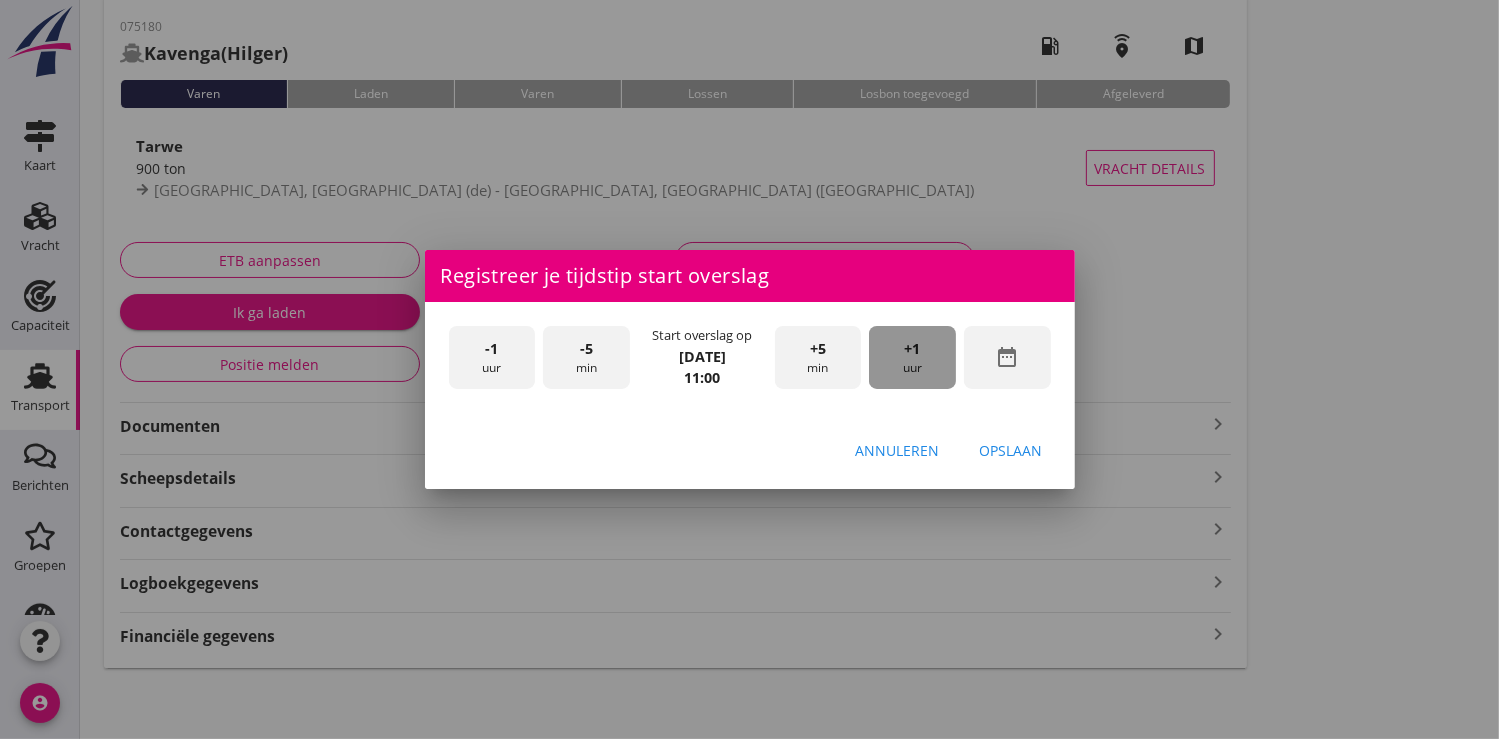 click on "+1  uur" at bounding box center (912, 357) 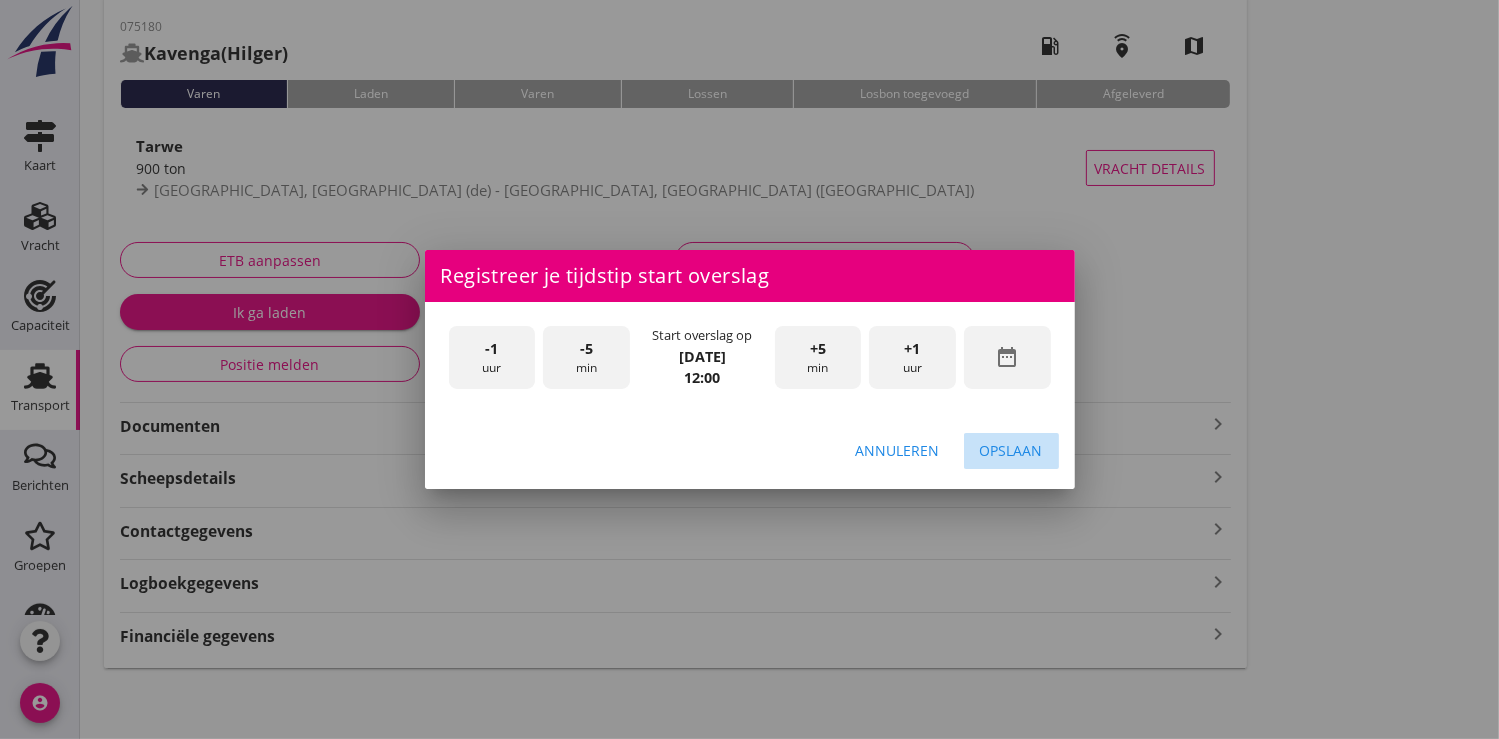 click on "Opslaan" at bounding box center (1011, 450) 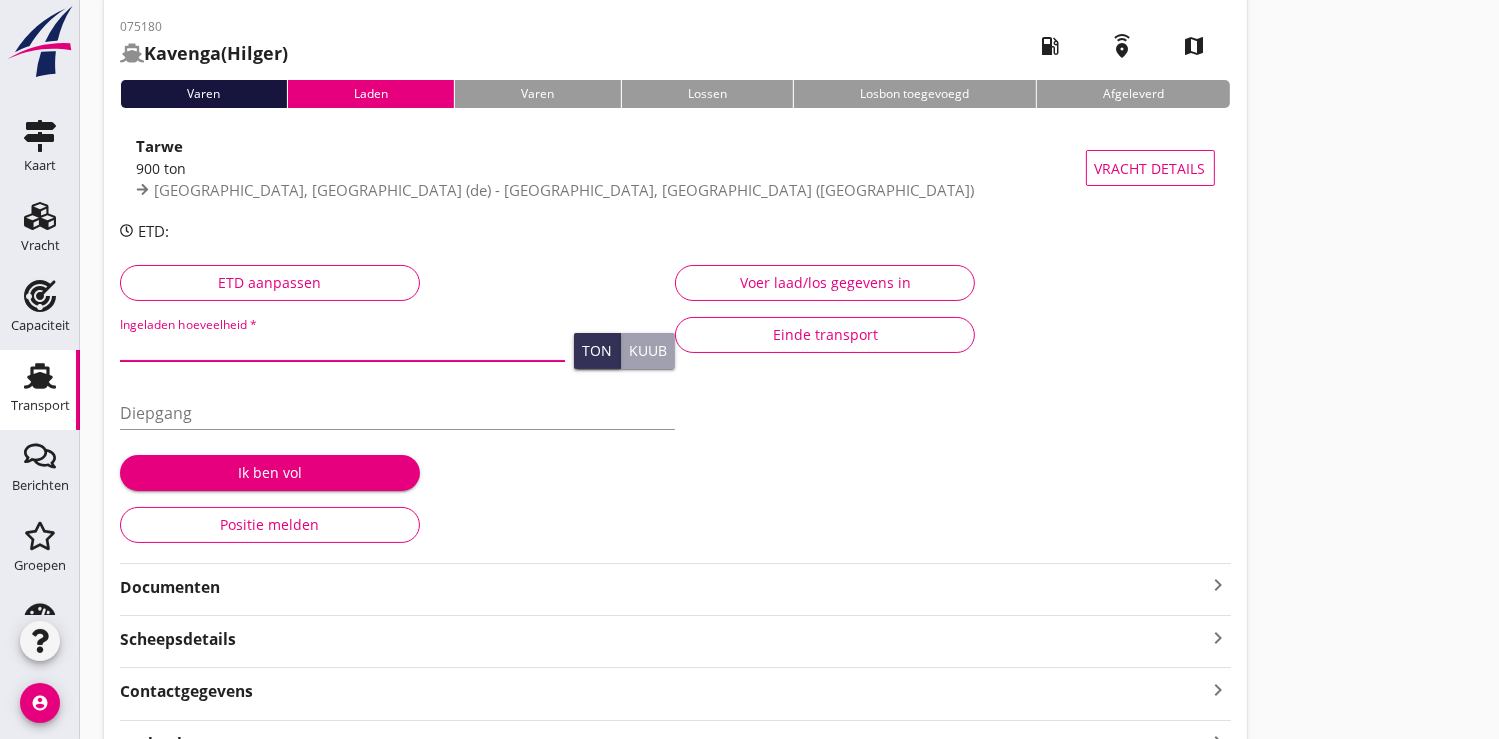 click at bounding box center [342, 345] 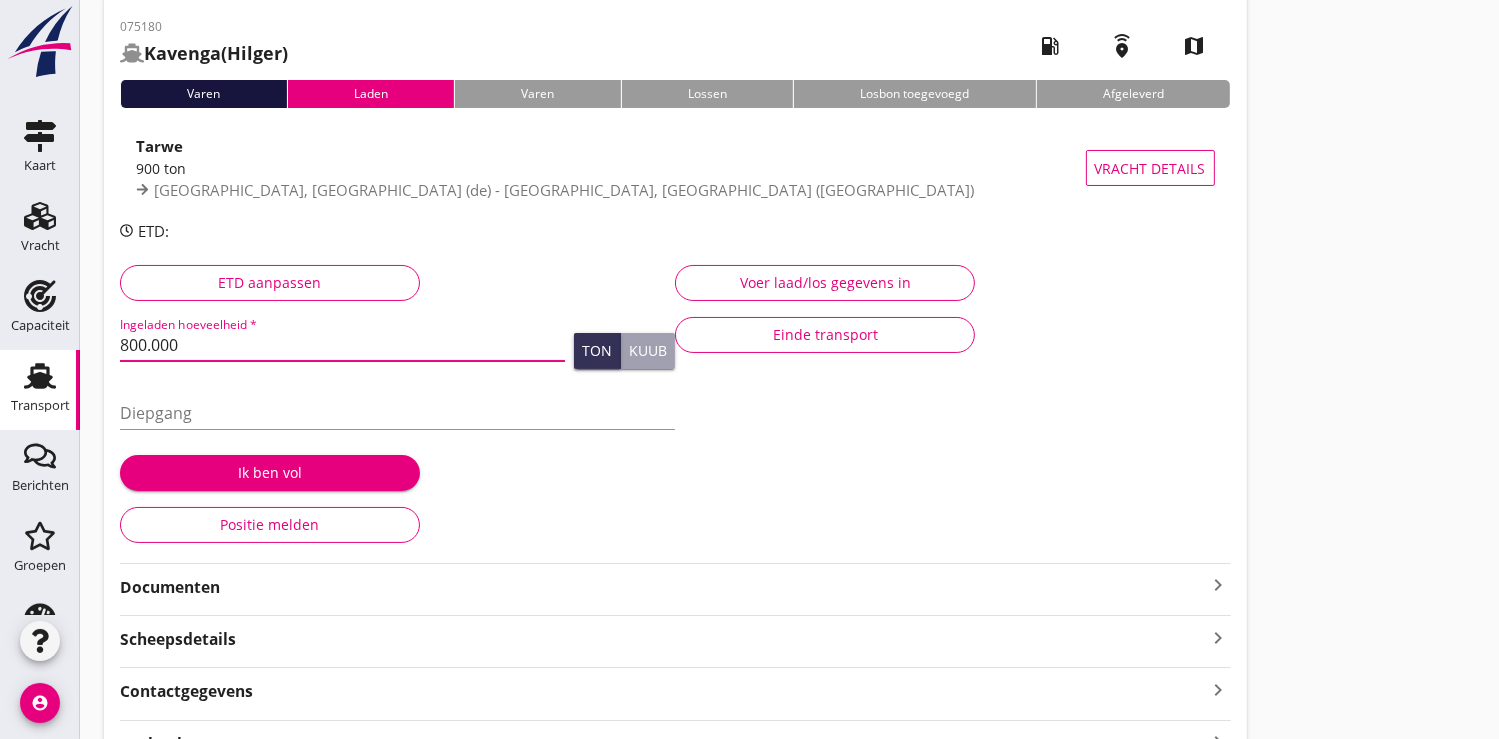 type on "800.000" 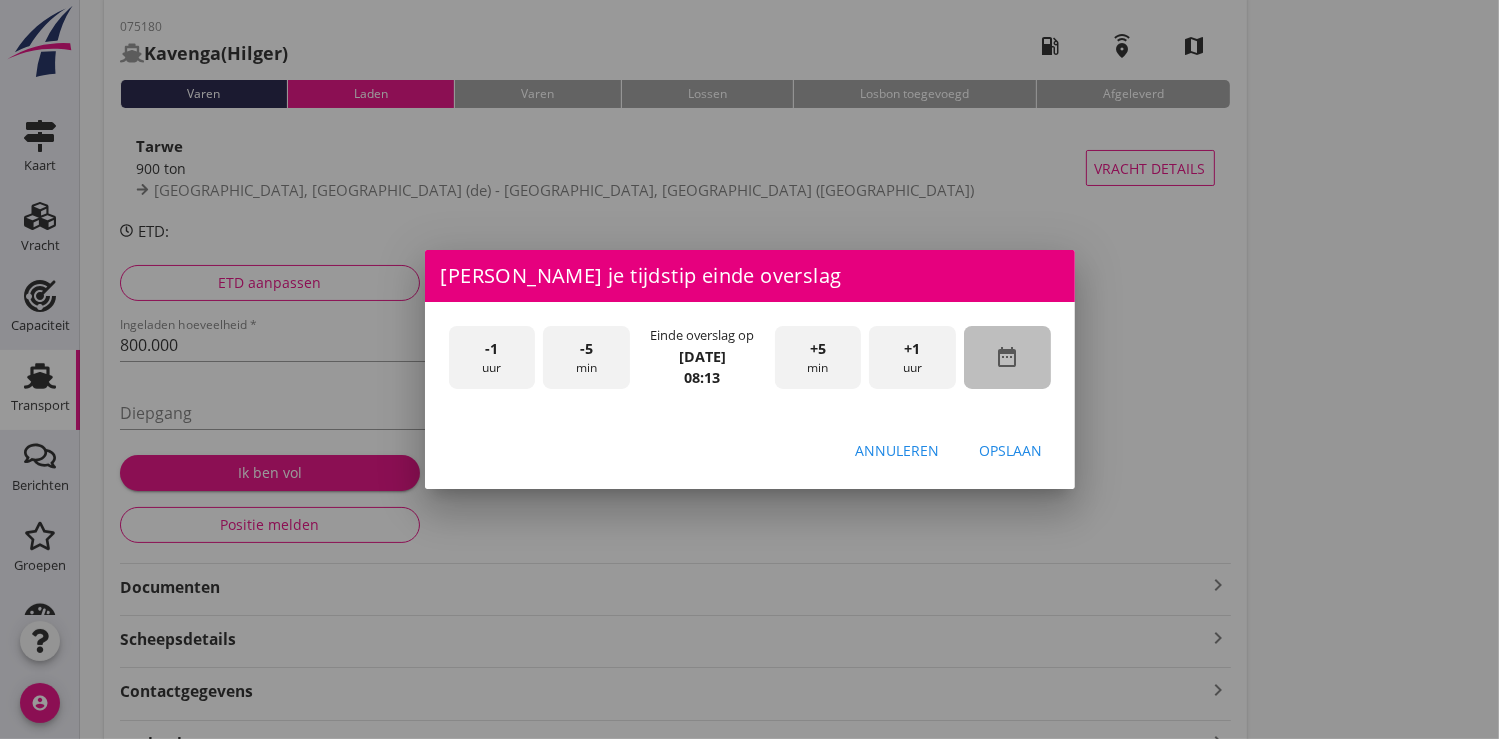 click on "date_range" at bounding box center (1007, 357) 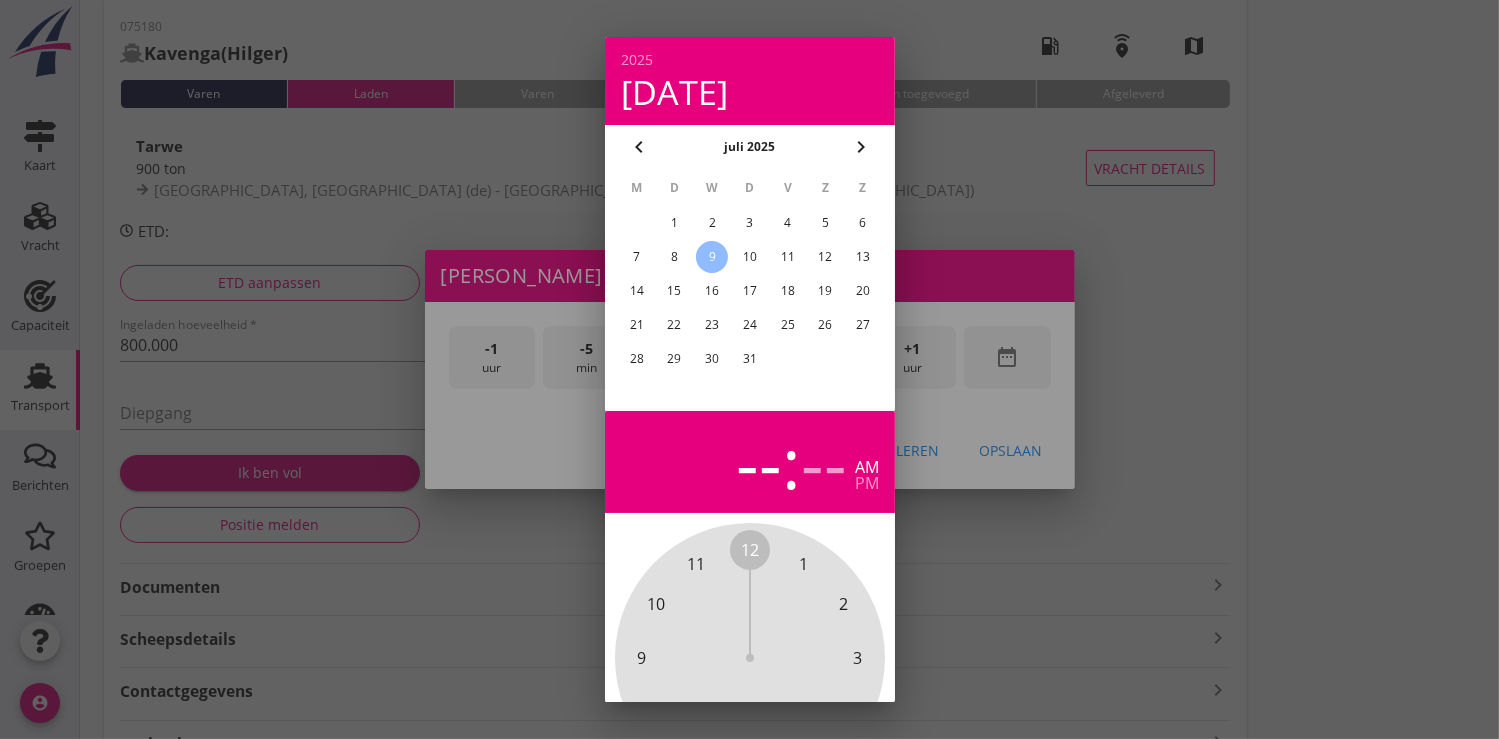 click on "3" at bounding box center [749, 223] 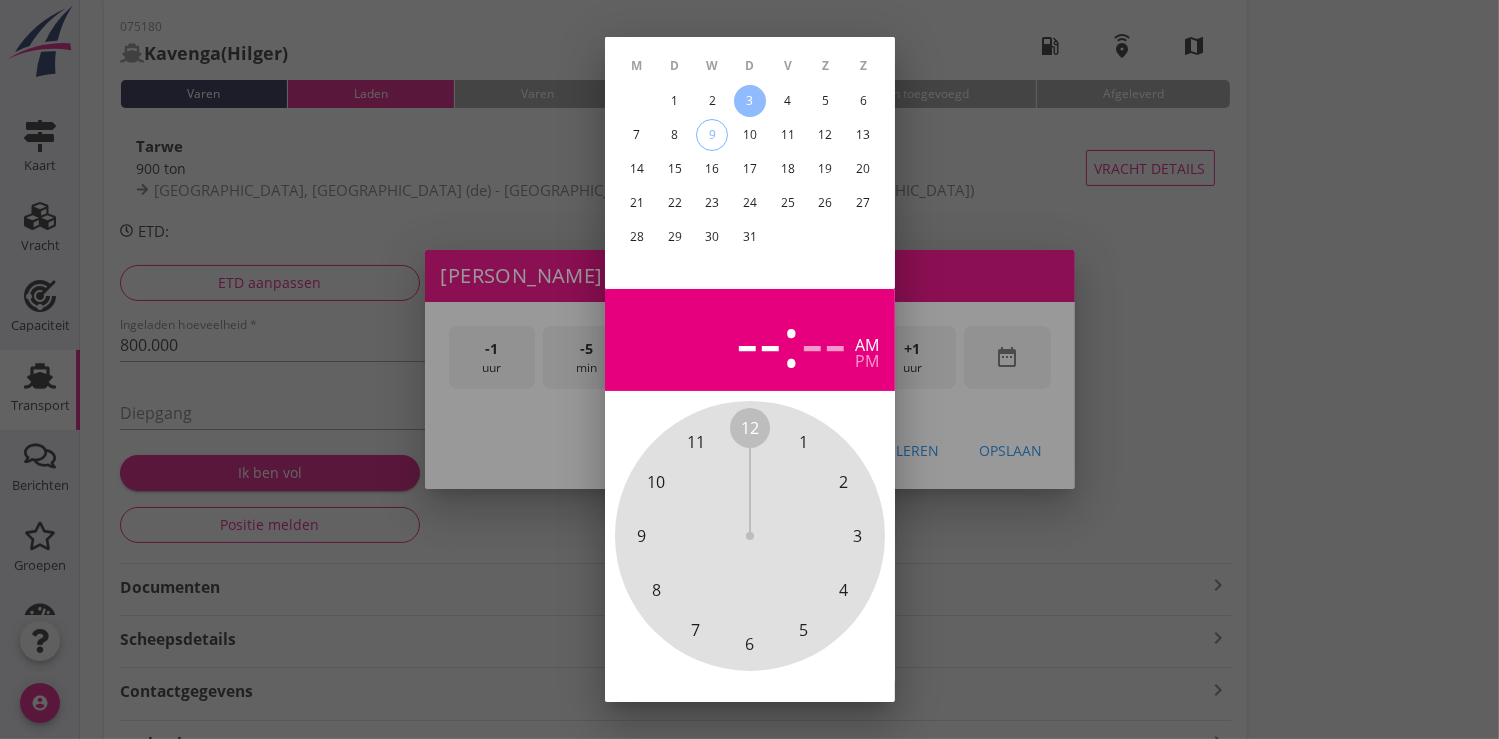 scroll, scrollTop: 185, scrollLeft: 0, axis: vertical 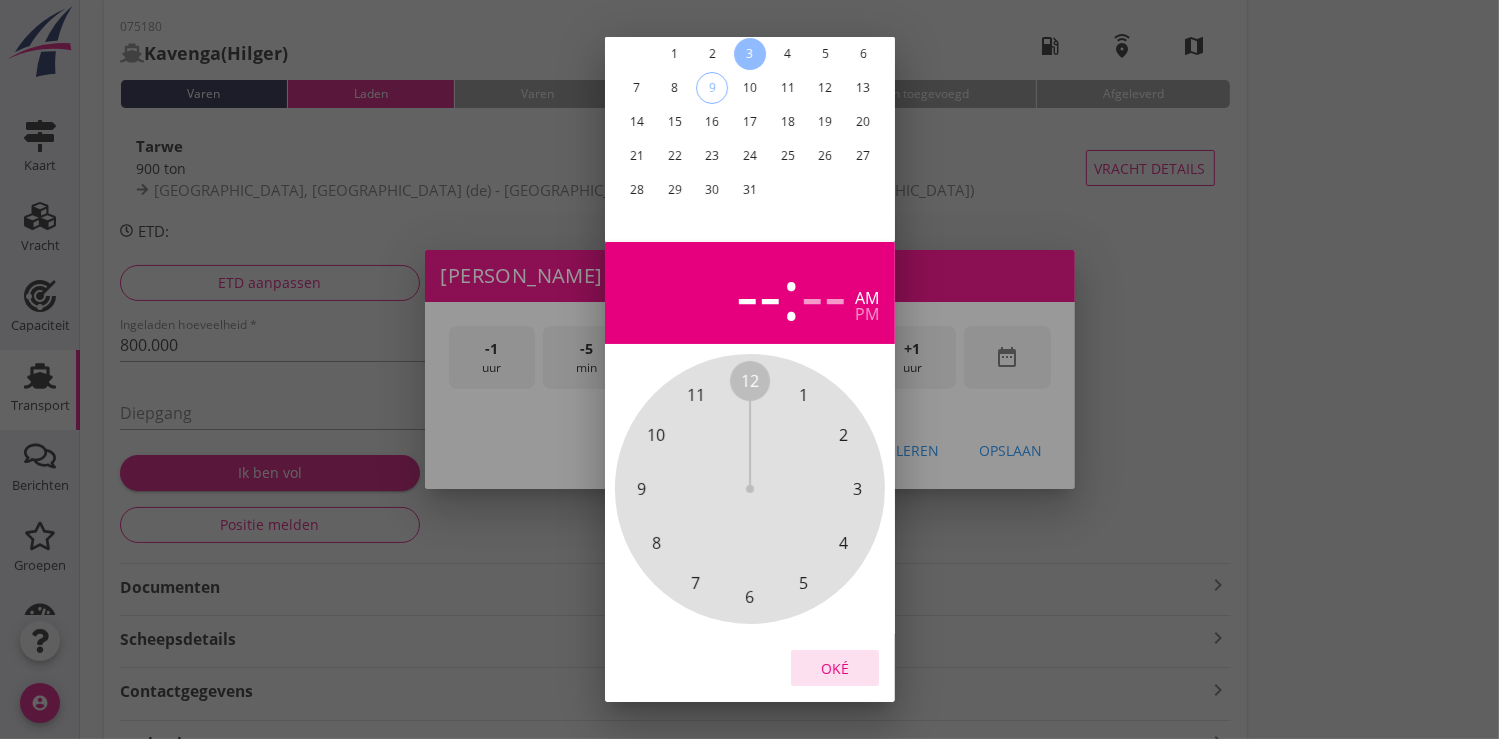 drag, startPoint x: 846, startPoint y: 654, endPoint x: 858, endPoint y: 590, distance: 65.11528 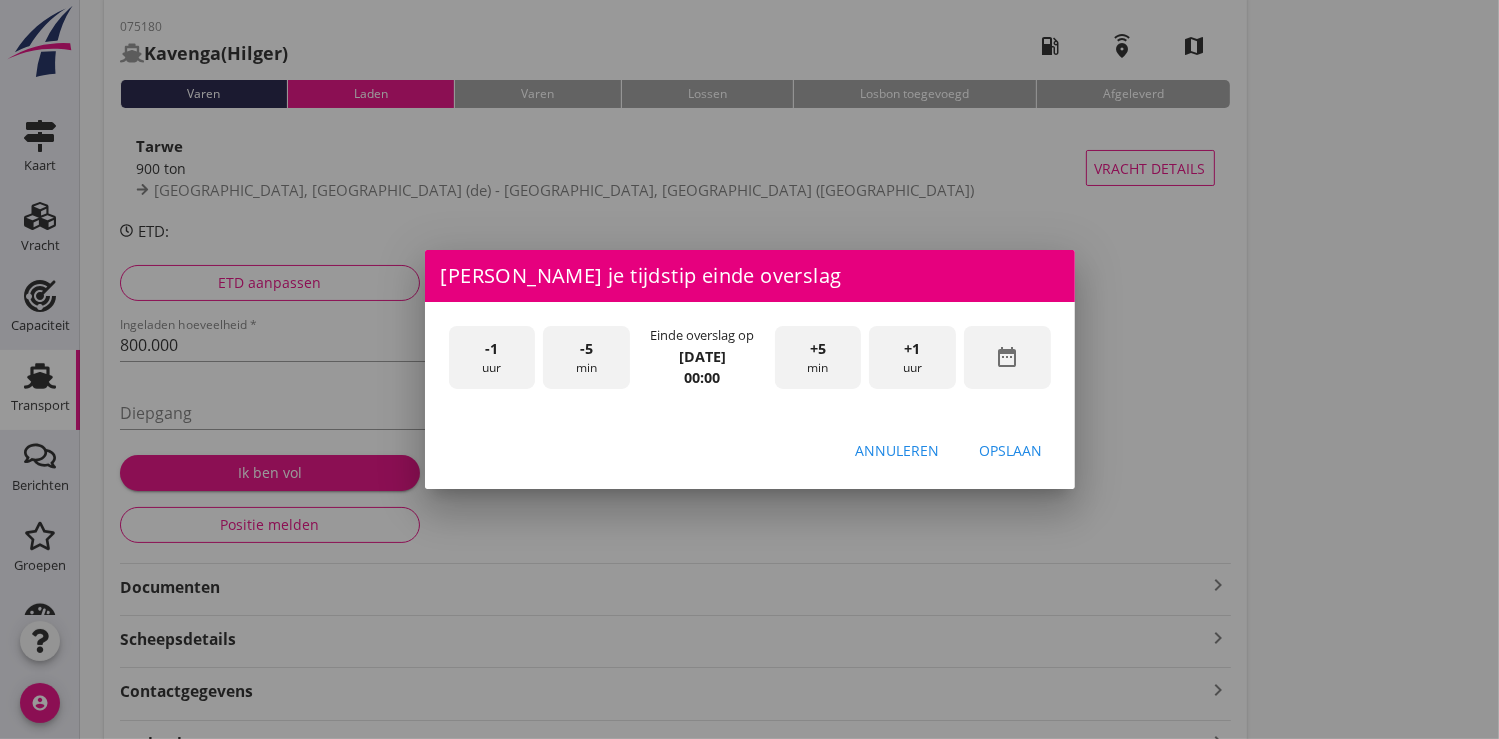 click on "+1" at bounding box center [913, 349] 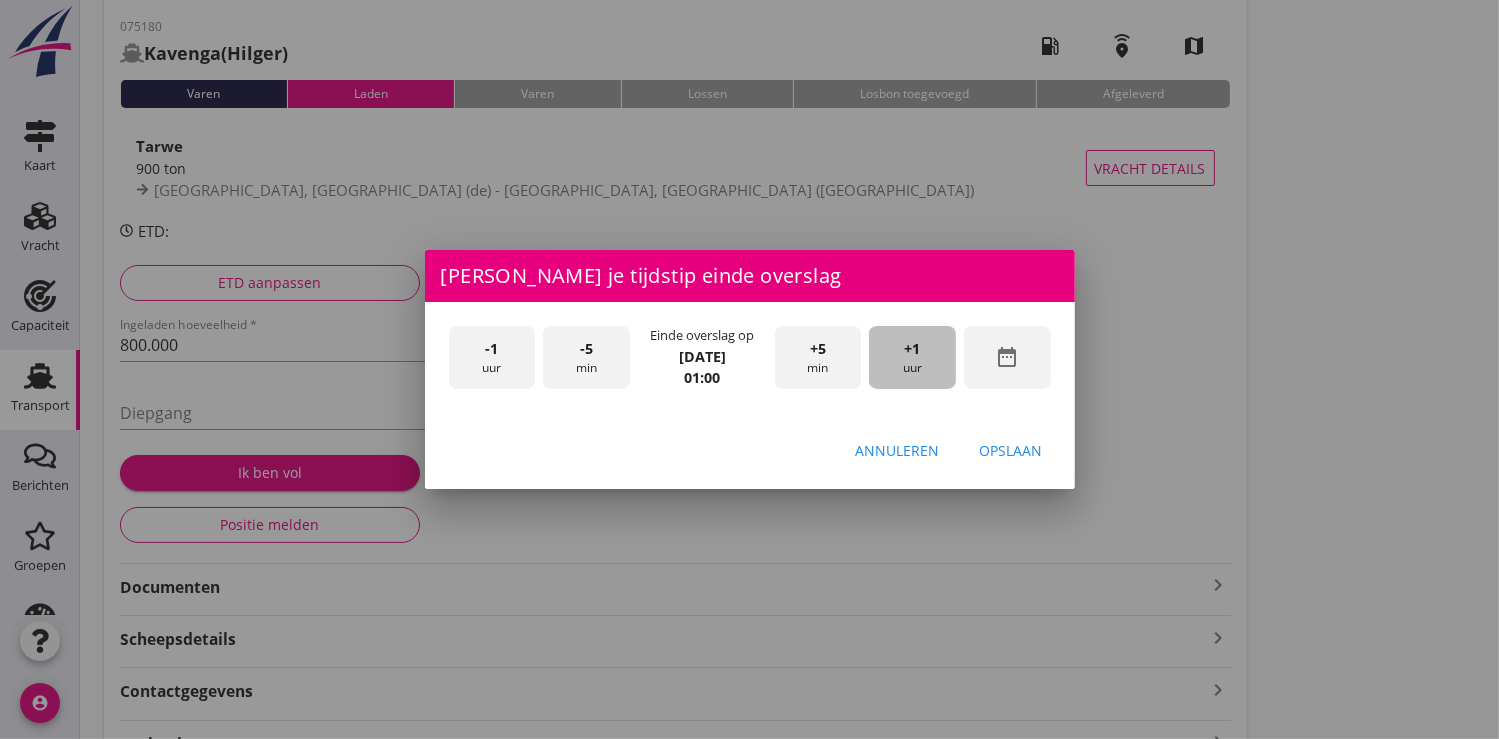 click on "+1" at bounding box center [913, 349] 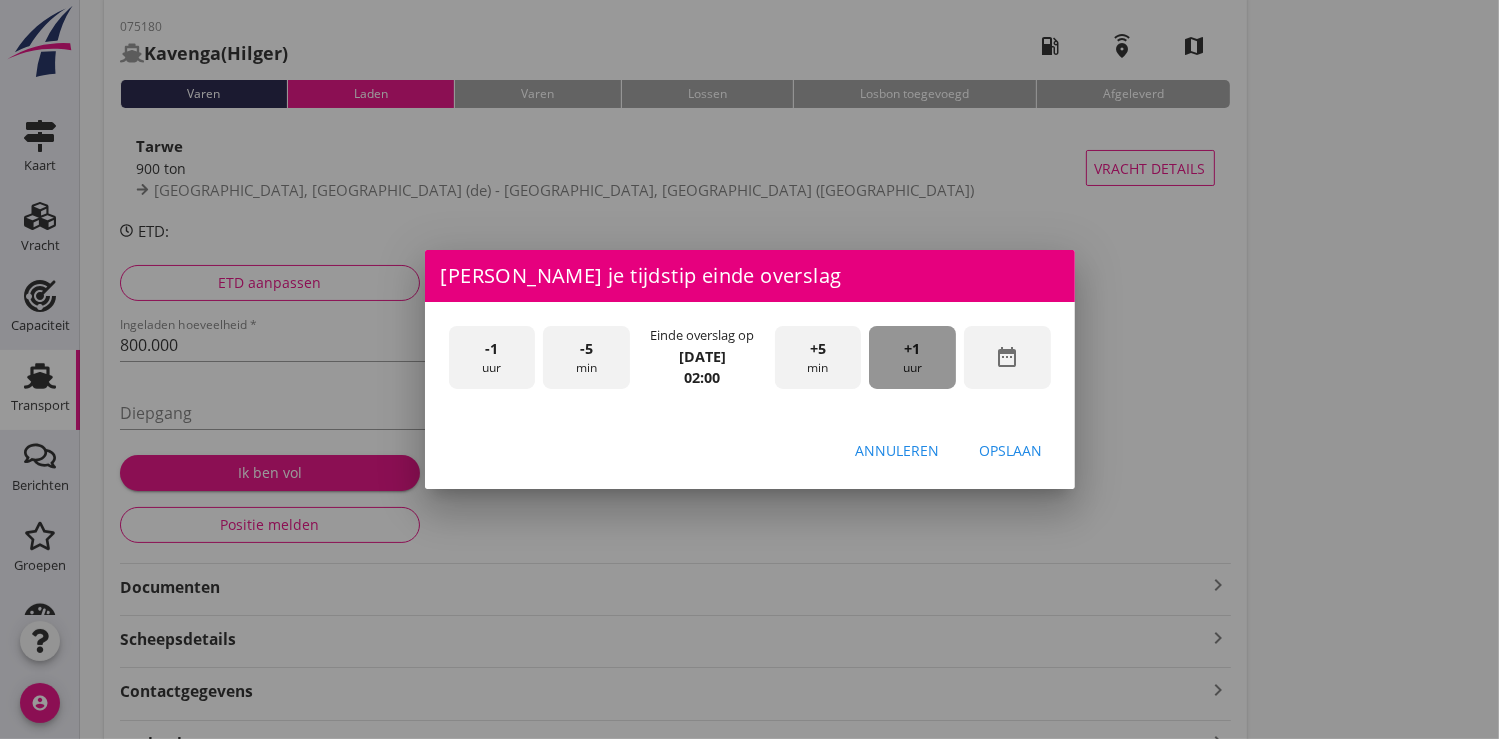 click on "+1" at bounding box center (913, 349) 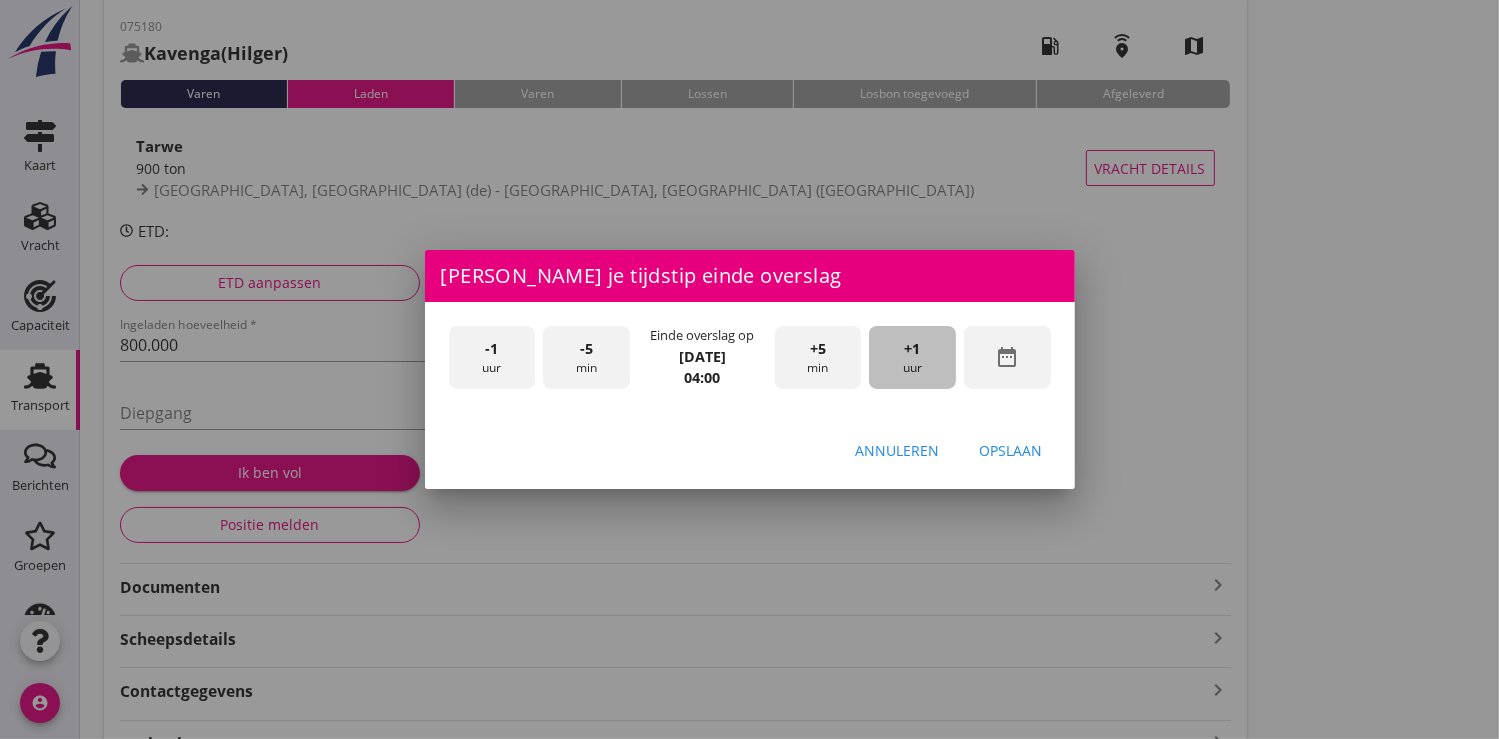 click on "+1" at bounding box center (913, 349) 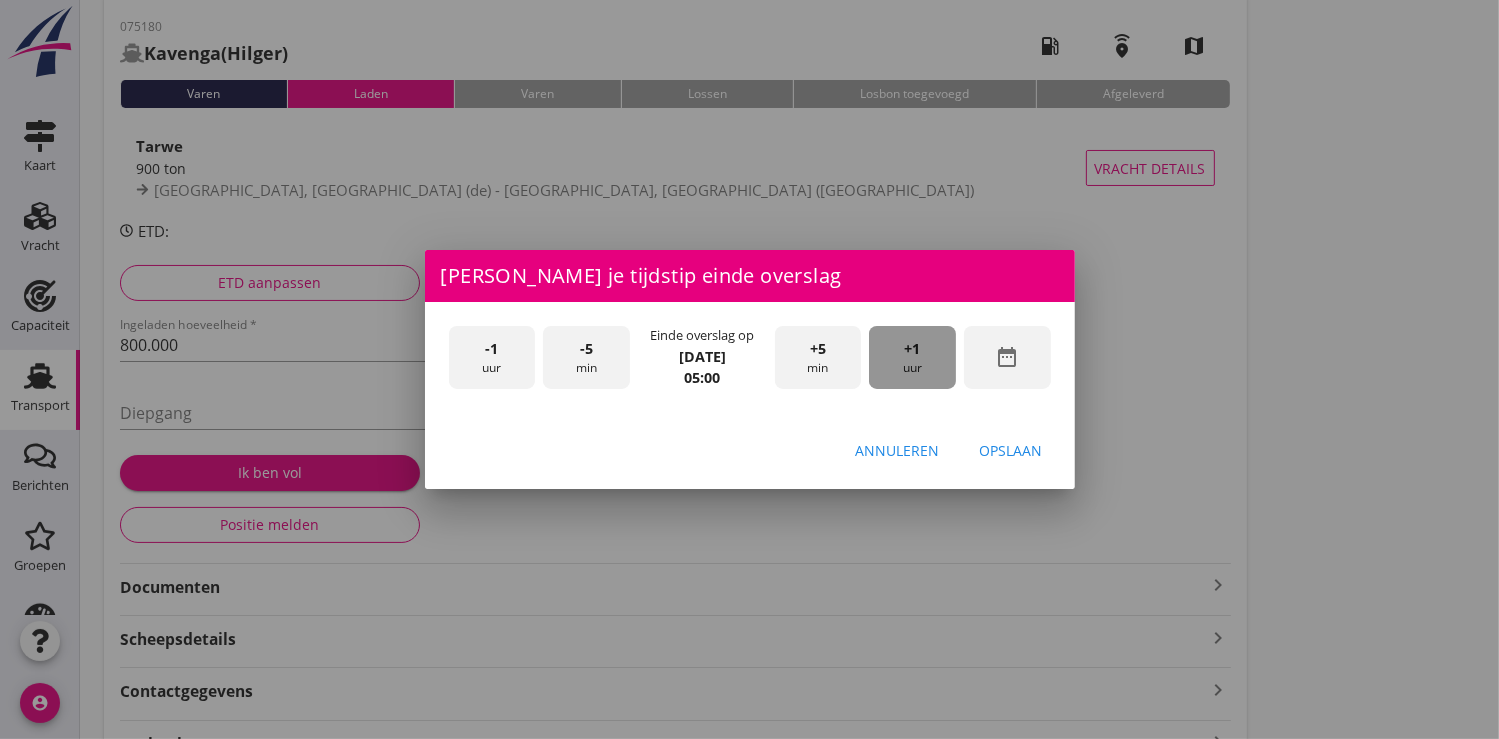 click on "+1" at bounding box center (913, 349) 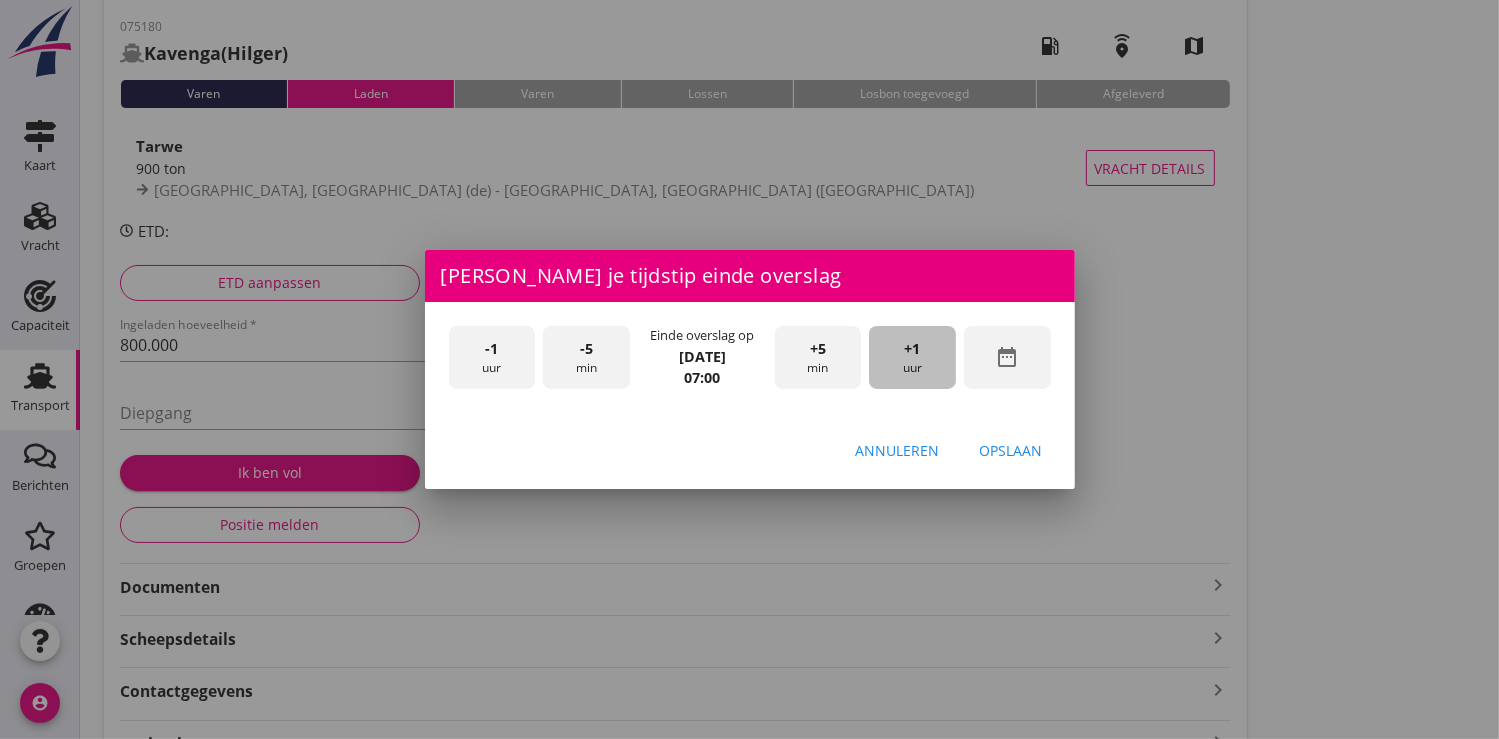 click on "+1" at bounding box center (913, 349) 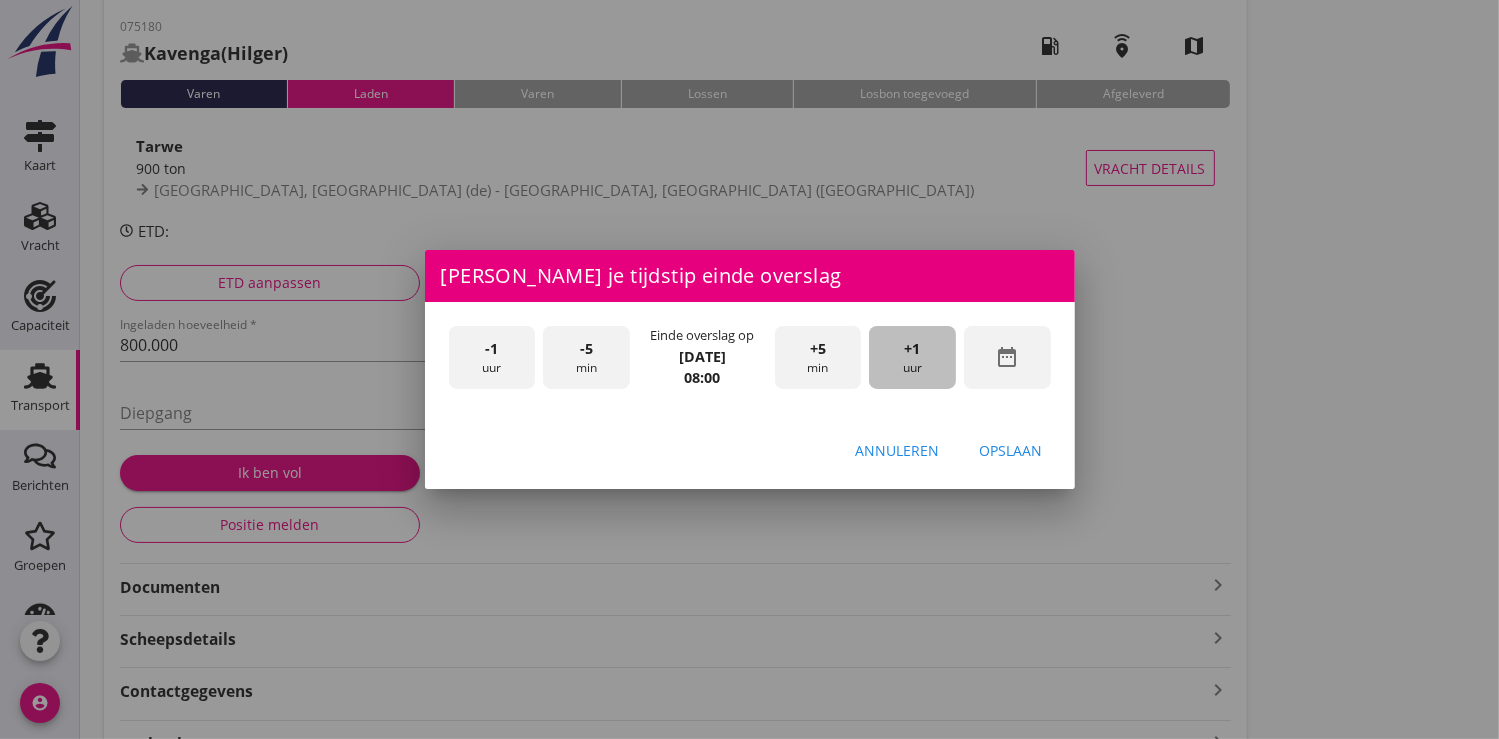 click on "+1" at bounding box center (913, 349) 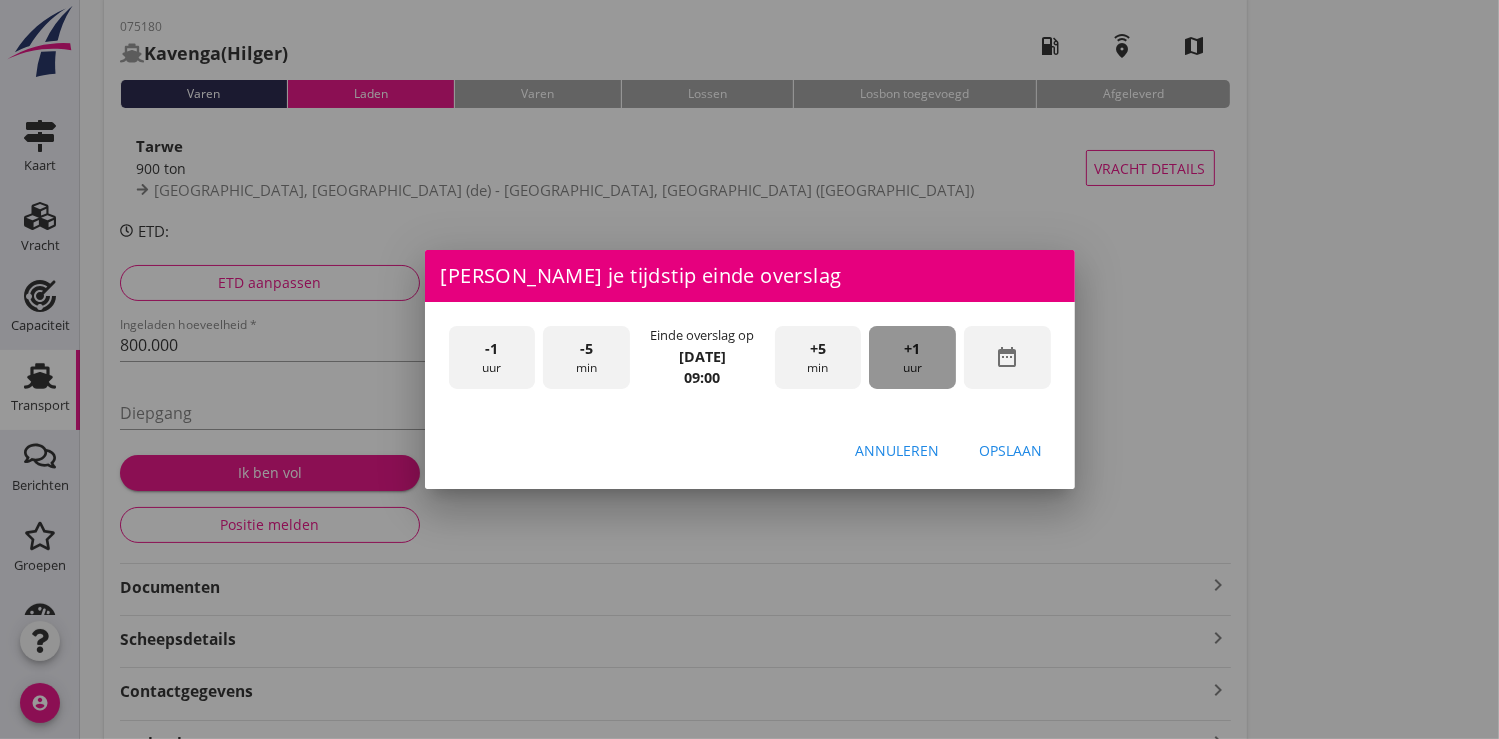click on "+1" at bounding box center [913, 349] 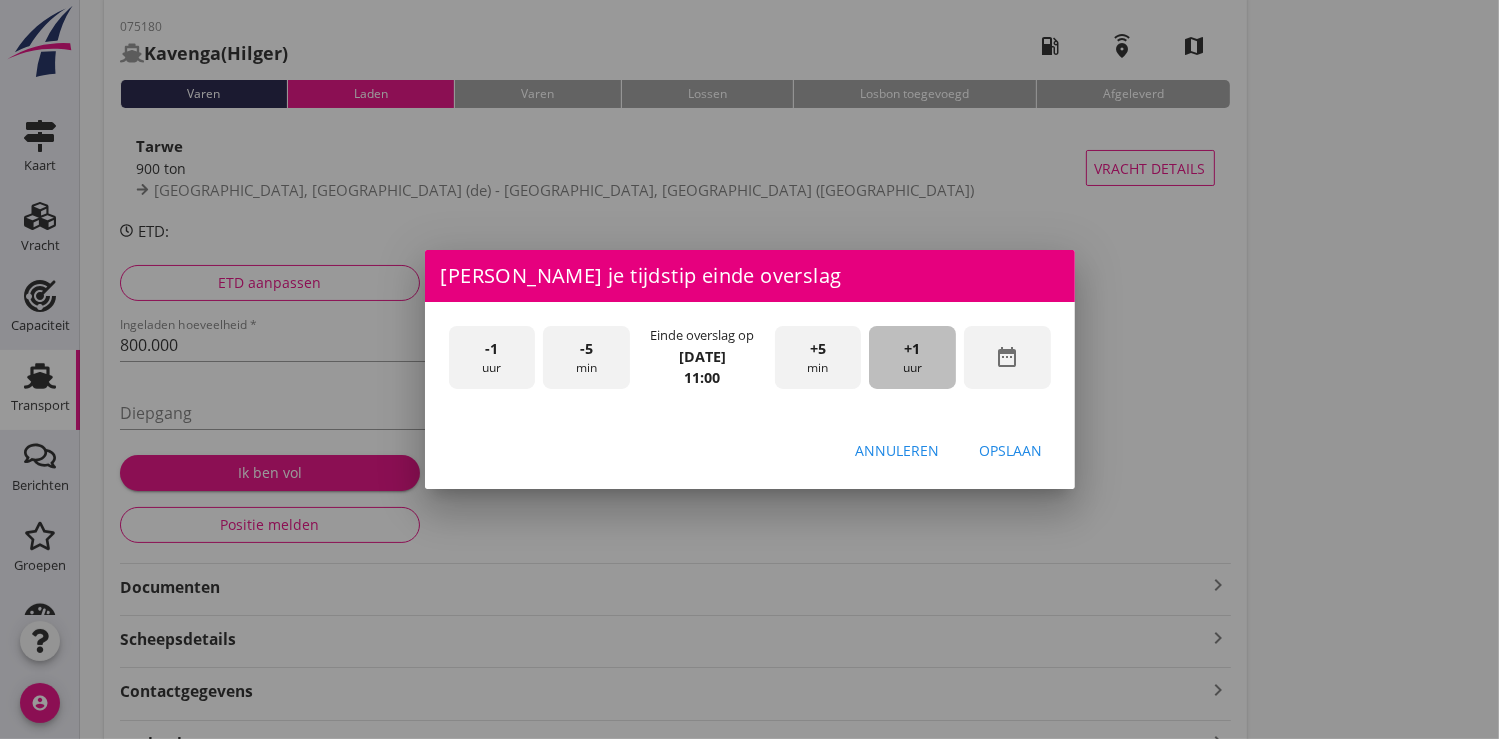 click on "+1" at bounding box center [913, 349] 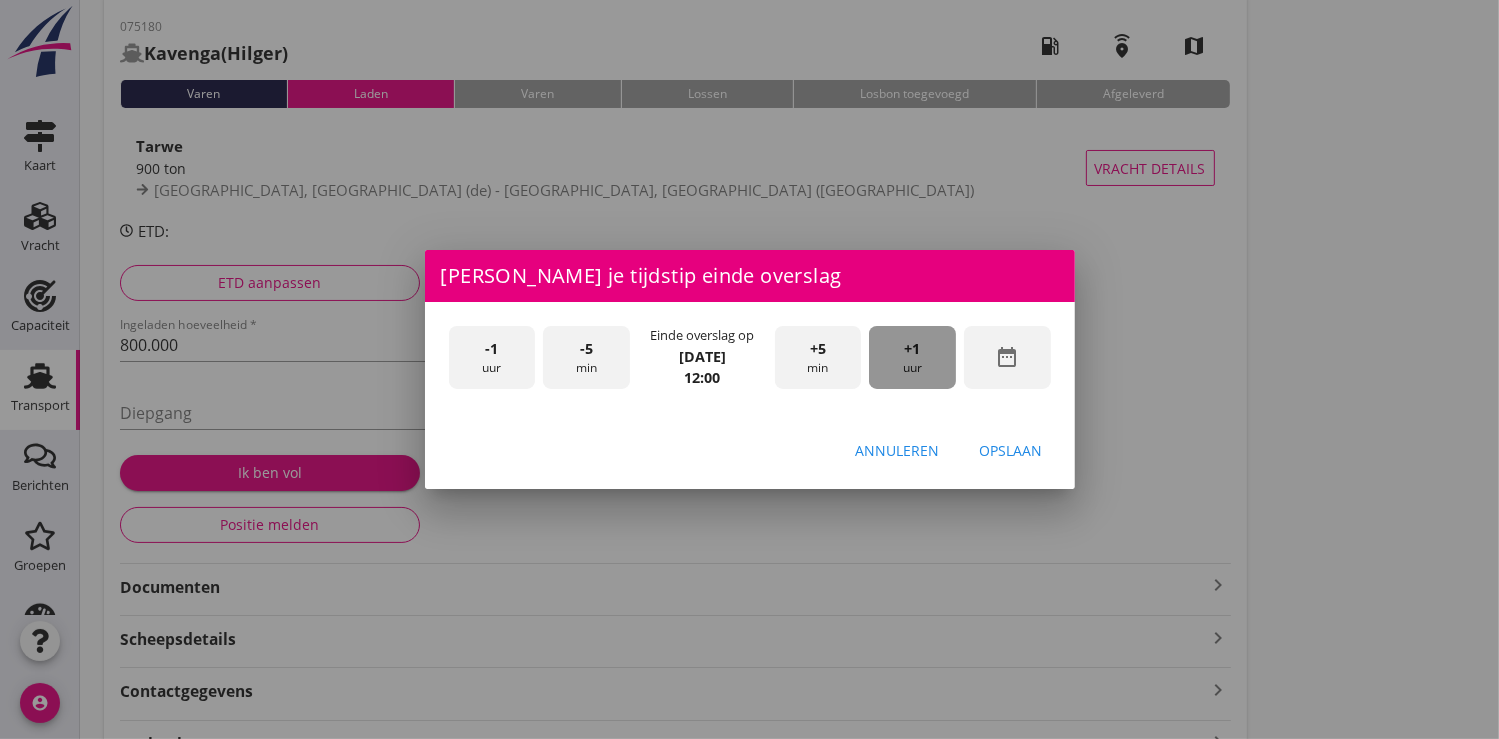 click on "+1" at bounding box center (913, 349) 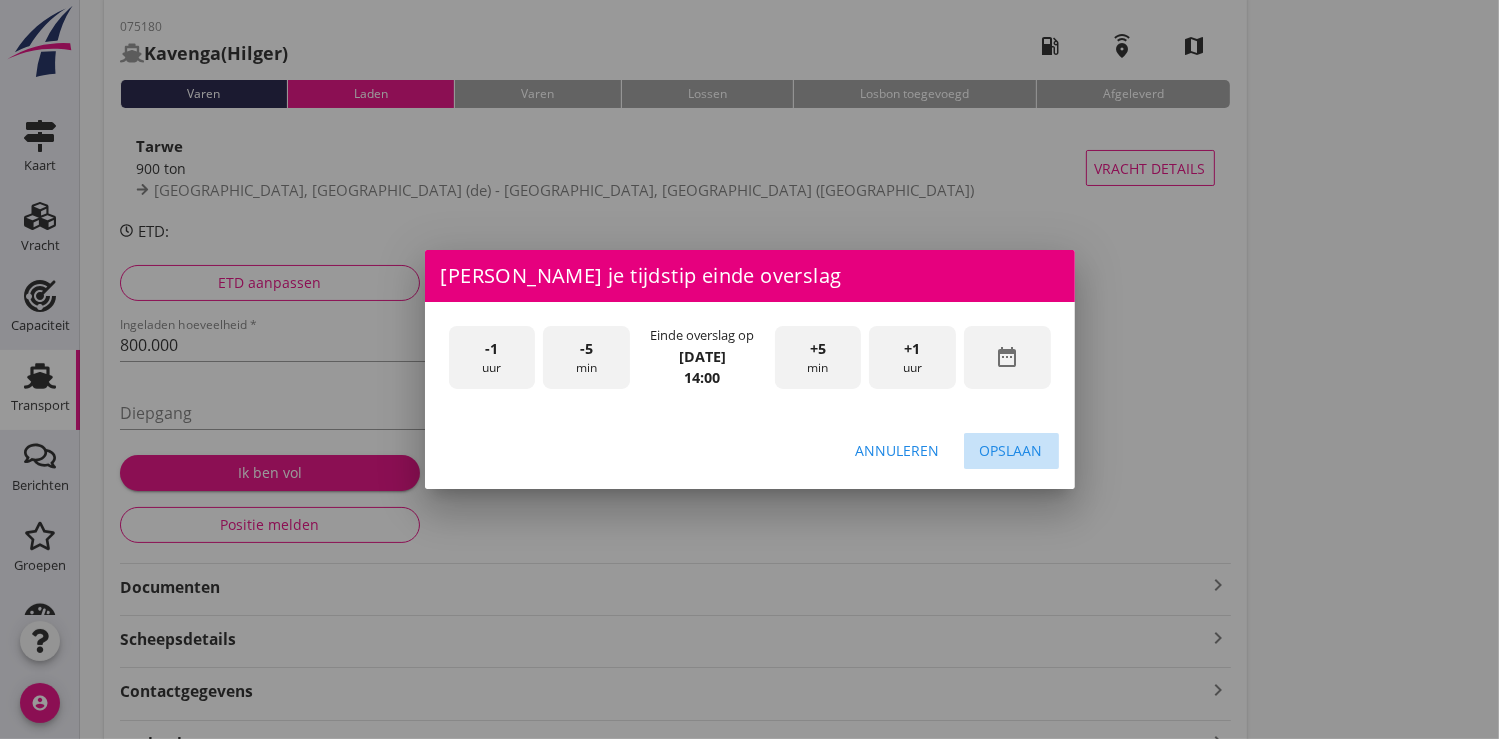 click on "Opslaan" at bounding box center [1011, 450] 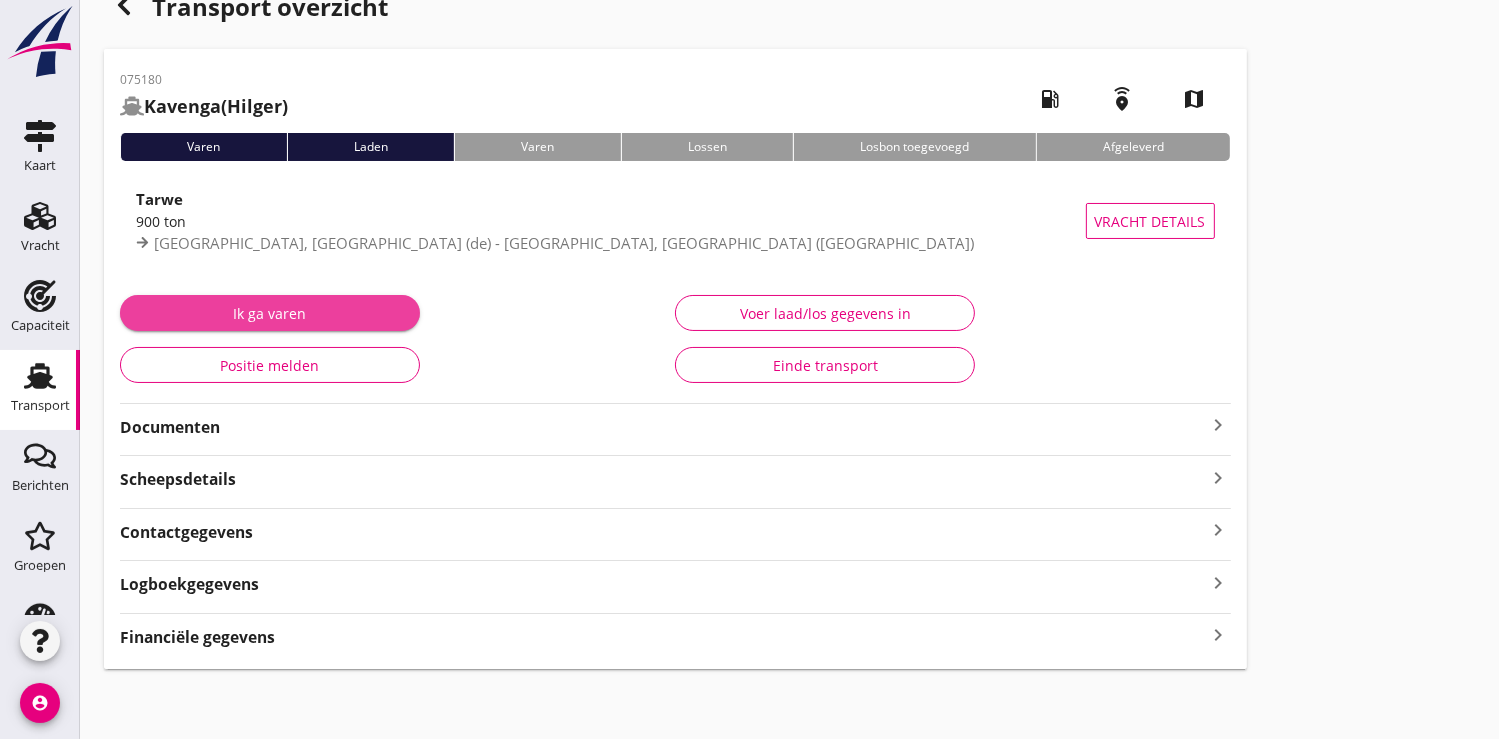 click on "Ik ga varen" at bounding box center [270, 313] 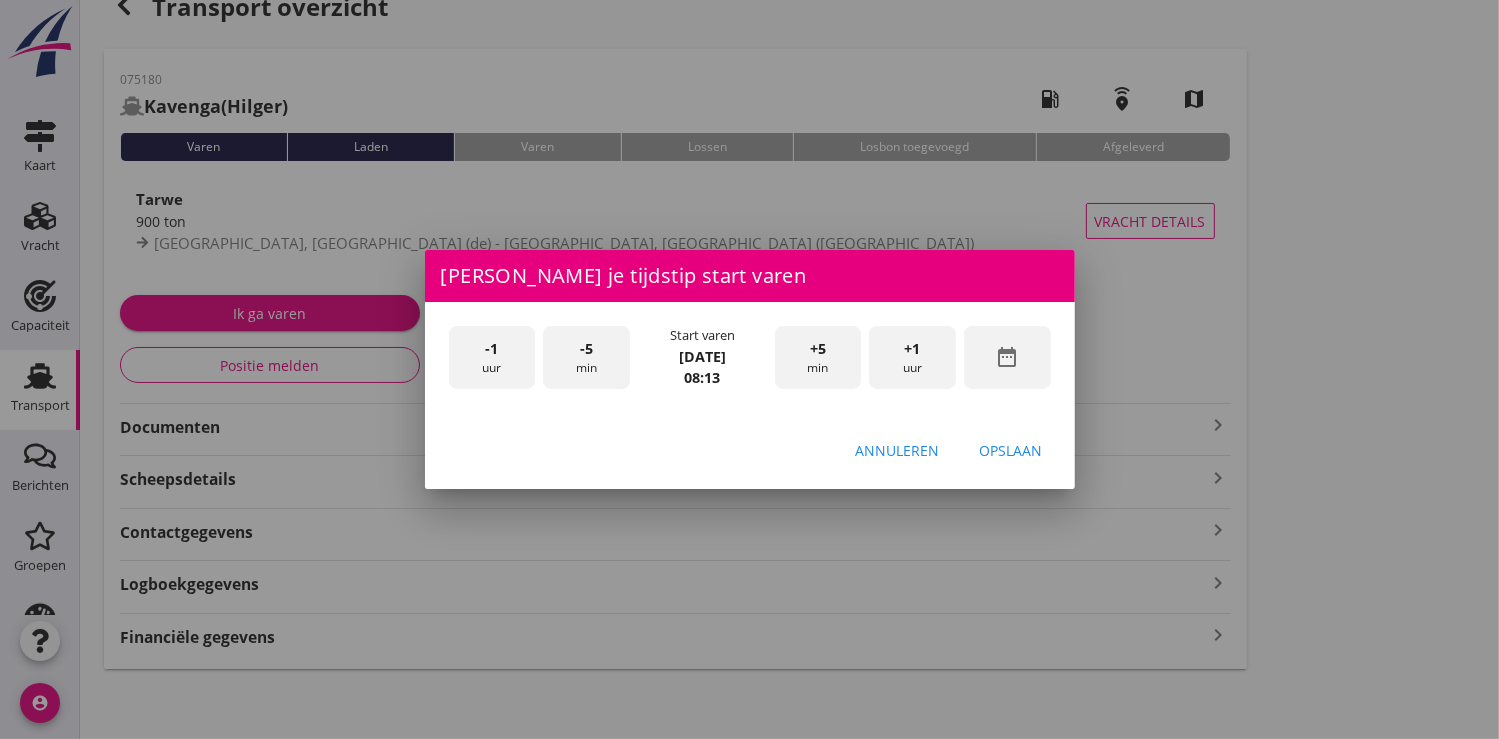 click on "date_range" at bounding box center [1007, 357] 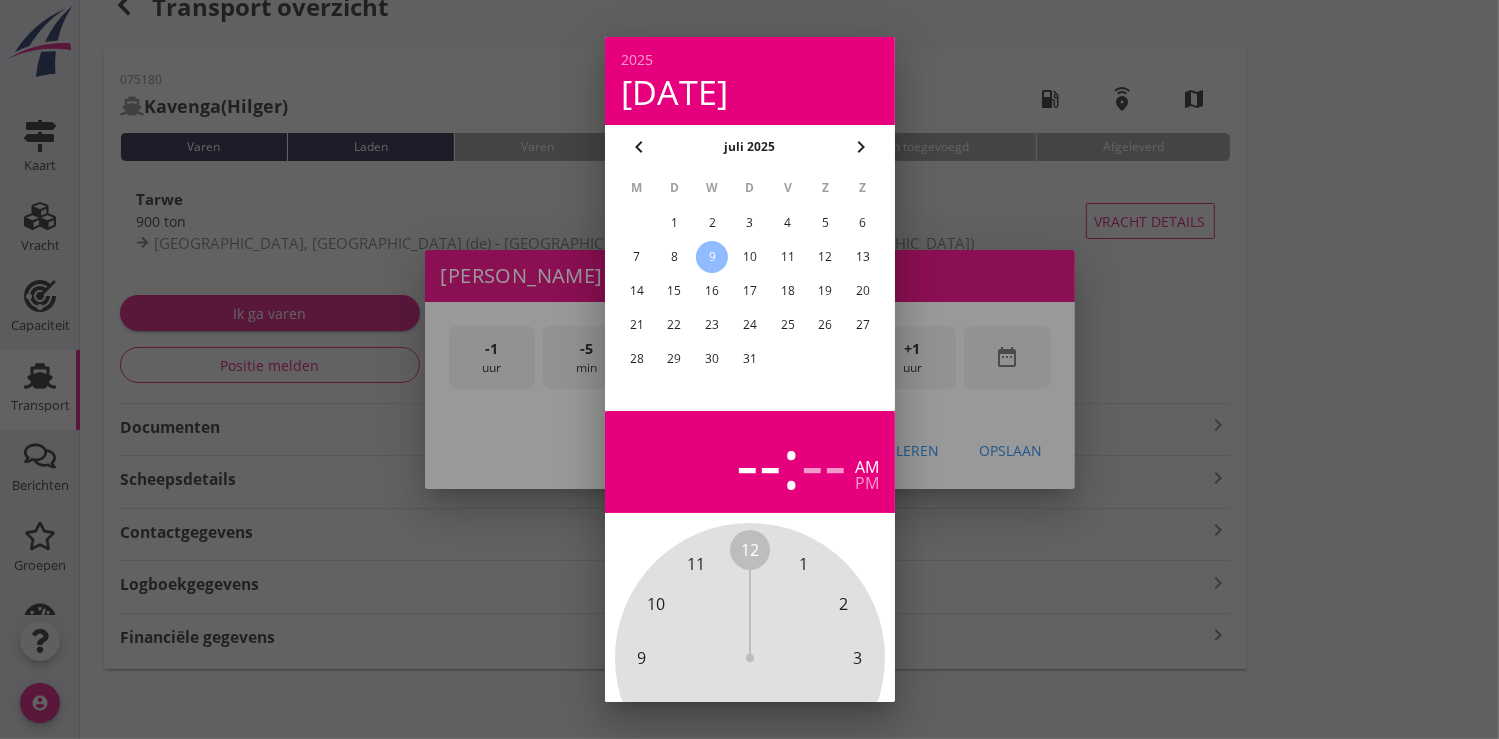 click on "3" at bounding box center [749, 223] 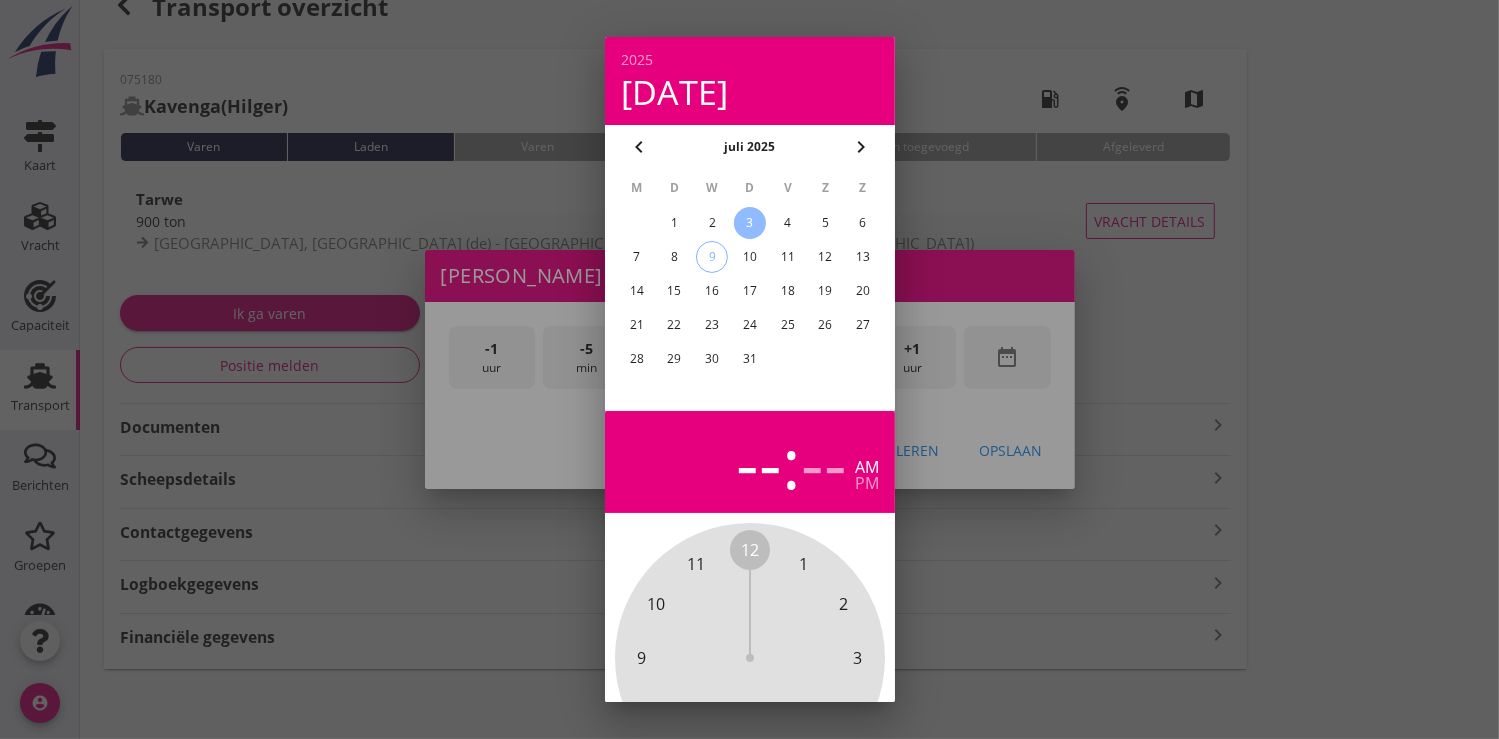 scroll, scrollTop: 185, scrollLeft: 0, axis: vertical 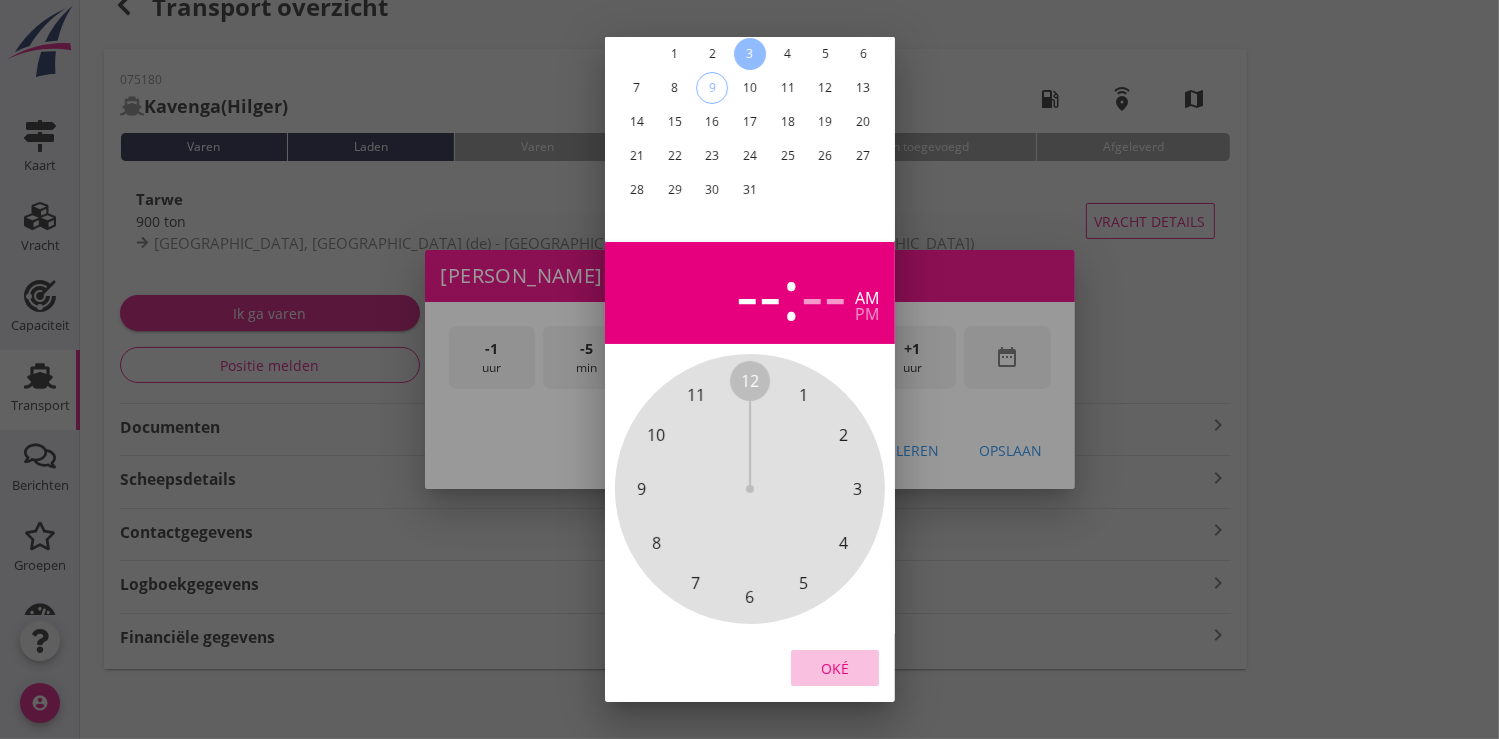 click on "Oké" at bounding box center (835, 667) 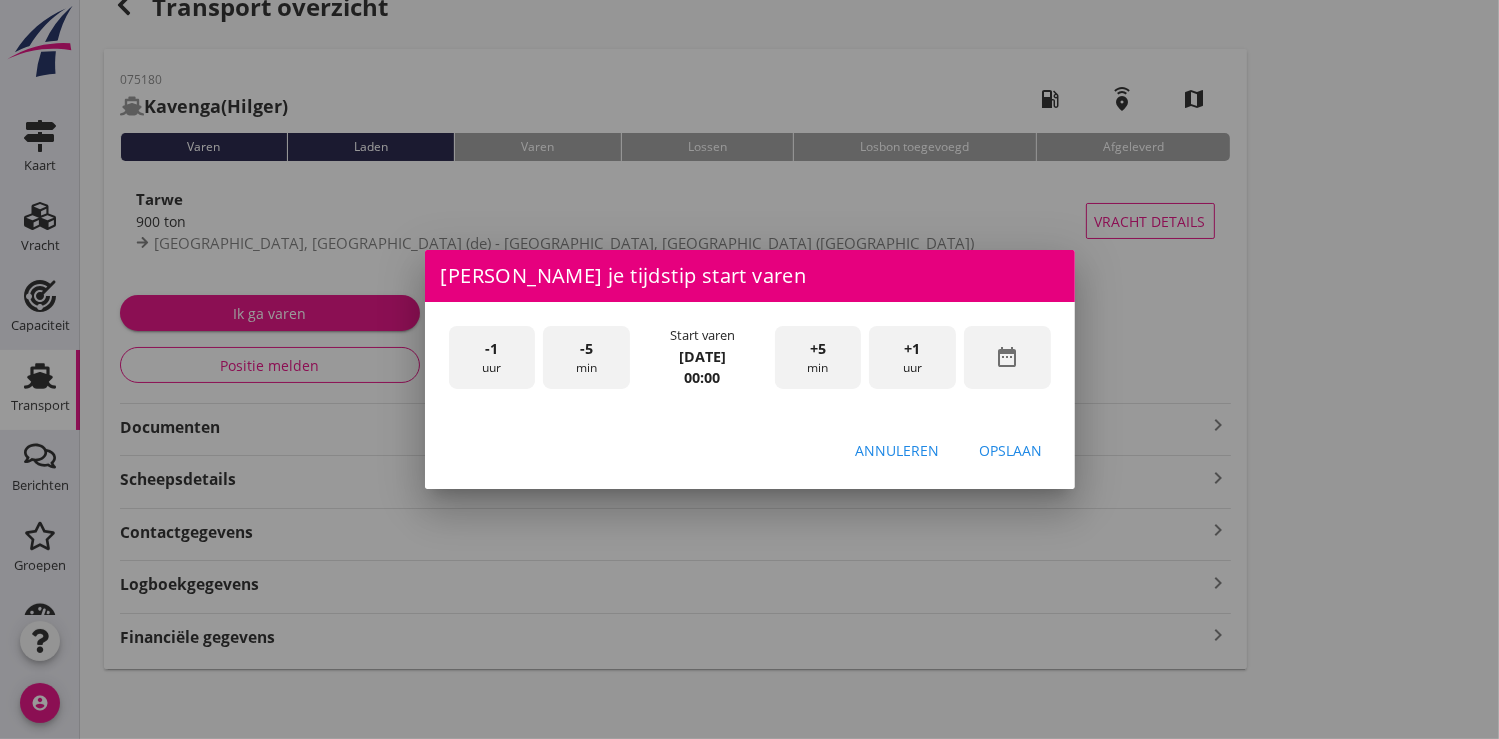 click on "+1  uur" at bounding box center (912, 357) 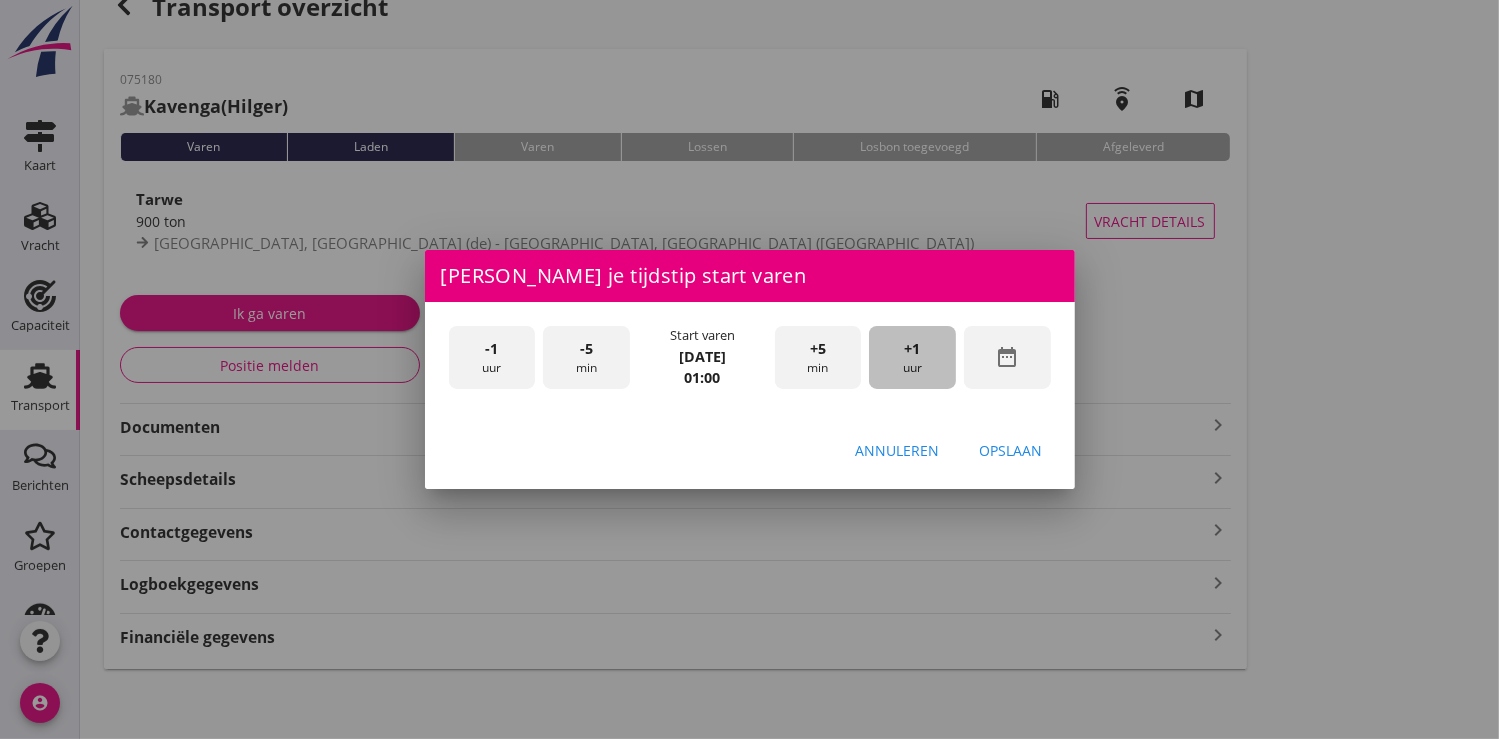 click on "+1  uur" at bounding box center (912, 357) 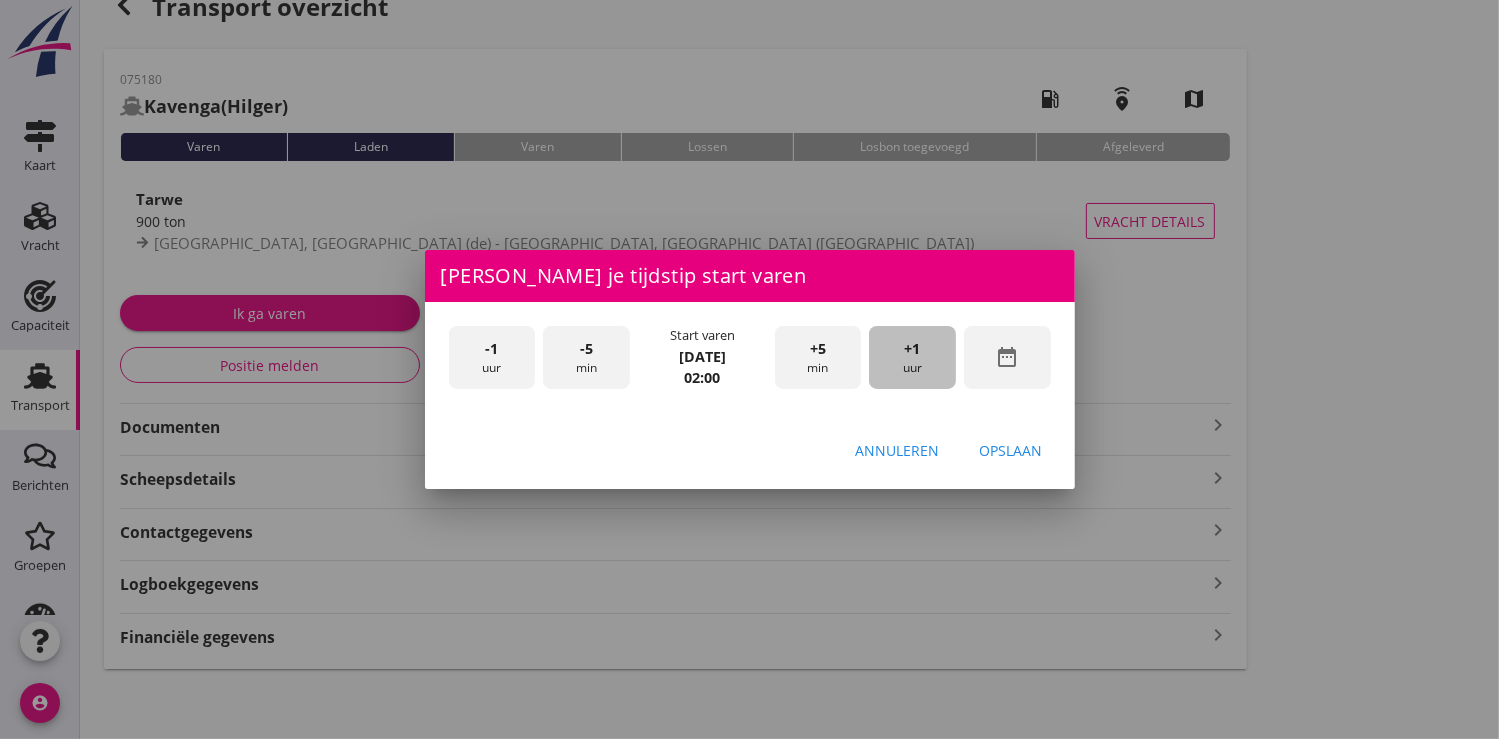 click on "+1  uur" at bounding box center [912, 357] 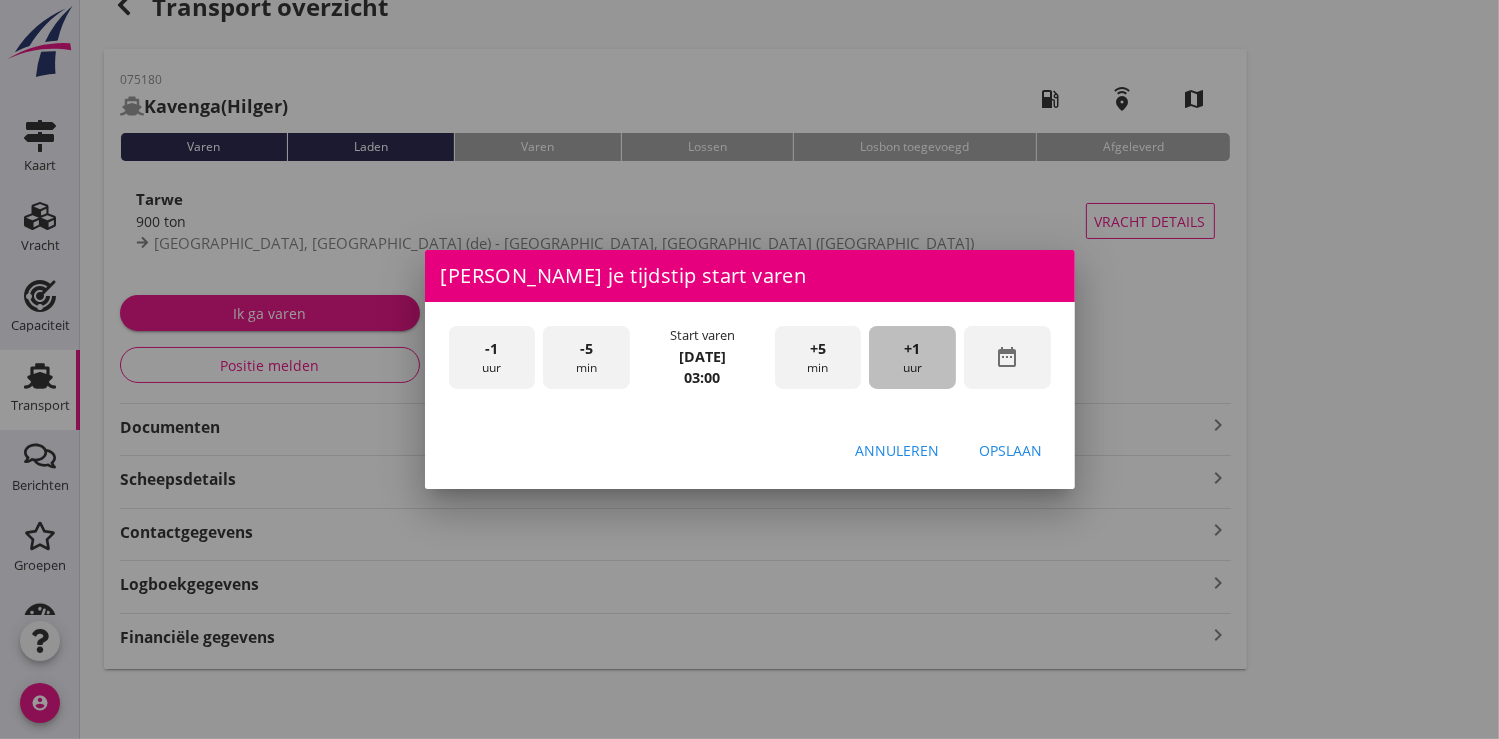click on "+1  uur" at bounding box center [912, 357] 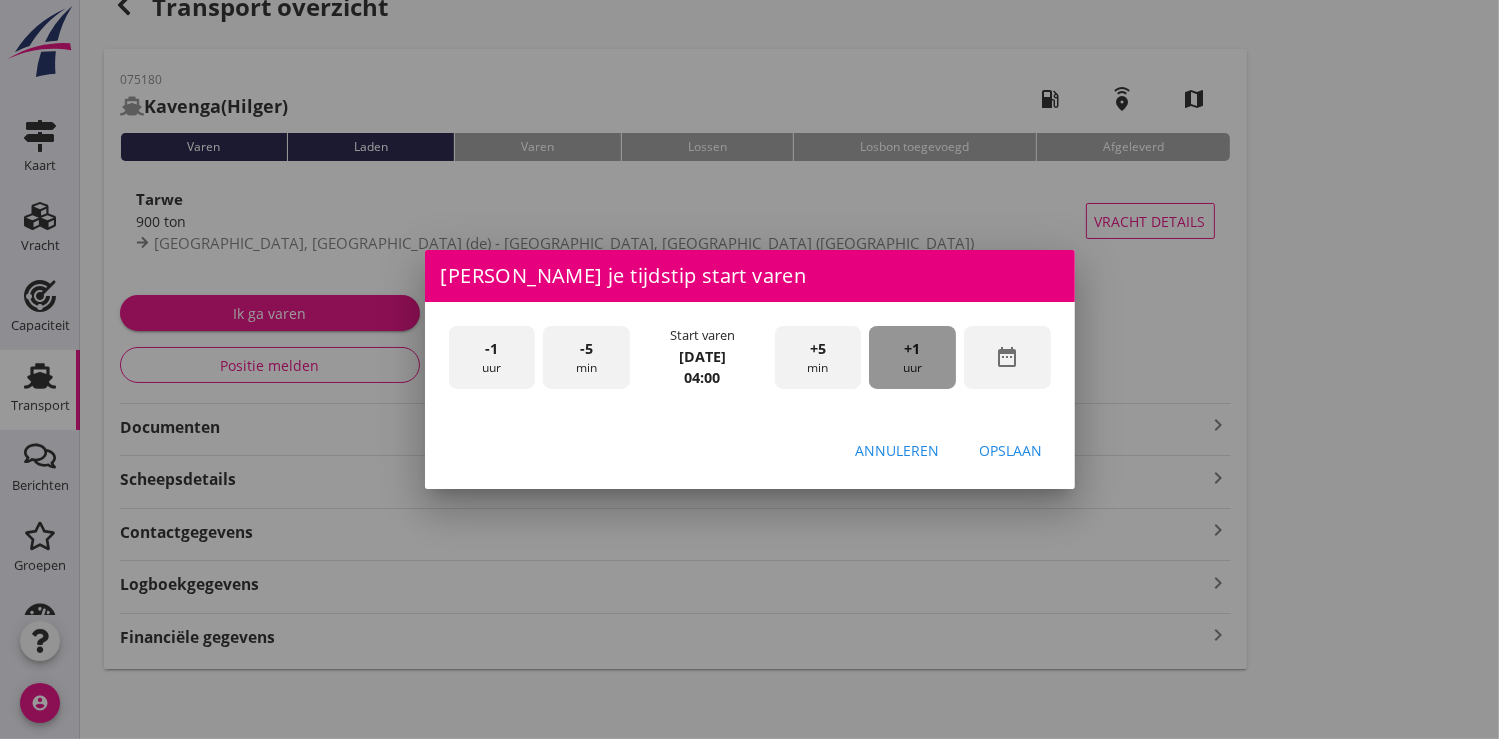 click on "+1  uur" at bounding box center (912, 357) 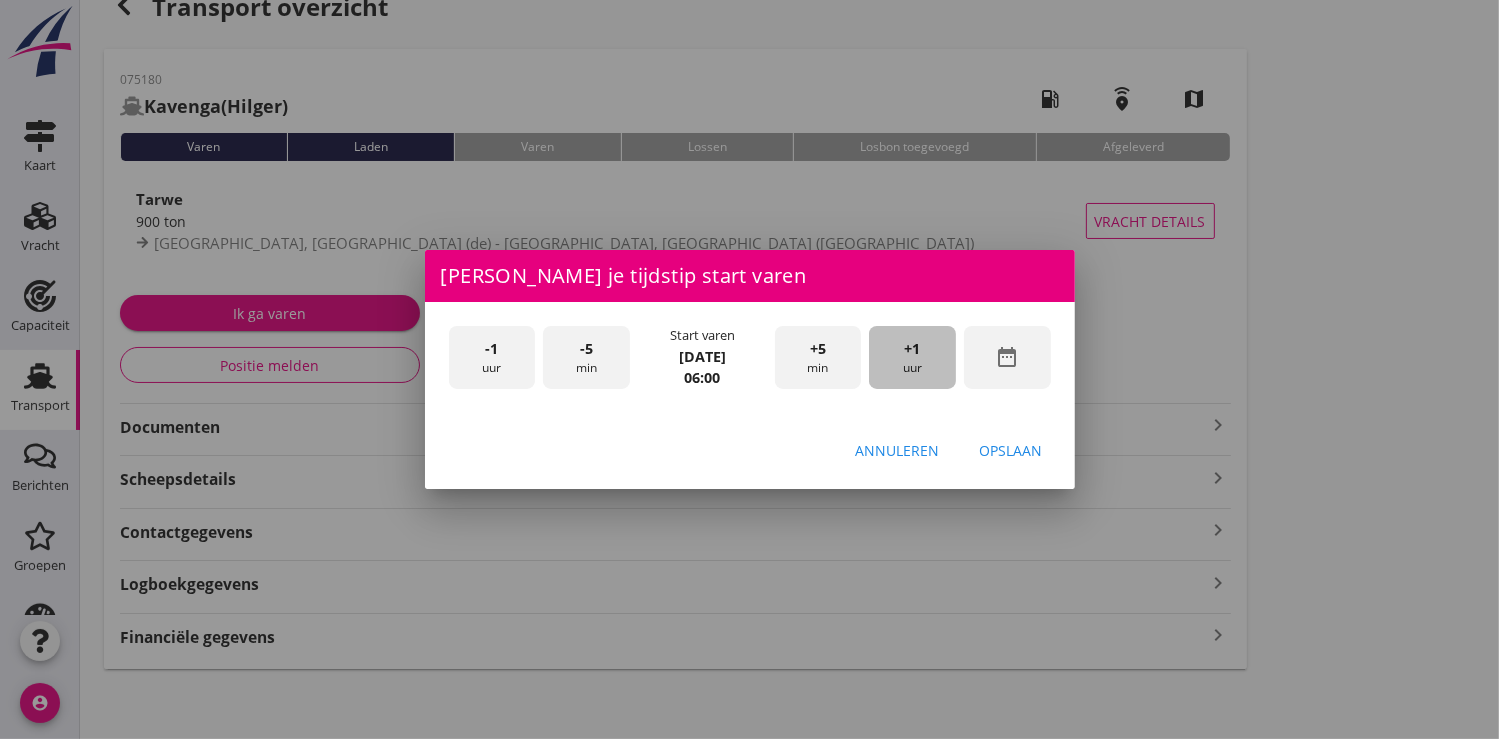 click on "+1  uur" at bounding box center (912, 357) 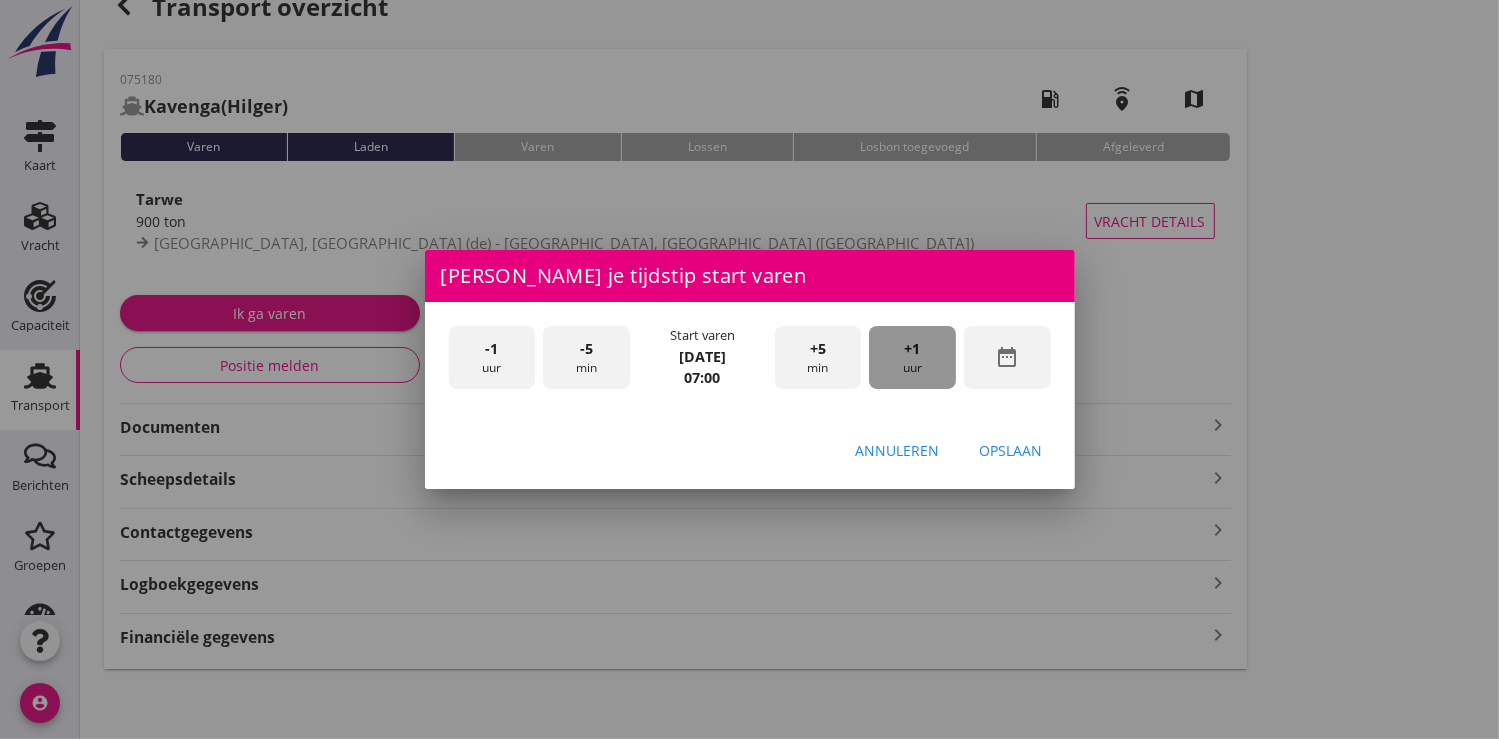 click on "+1  uur" at bounding box center (912, 357) 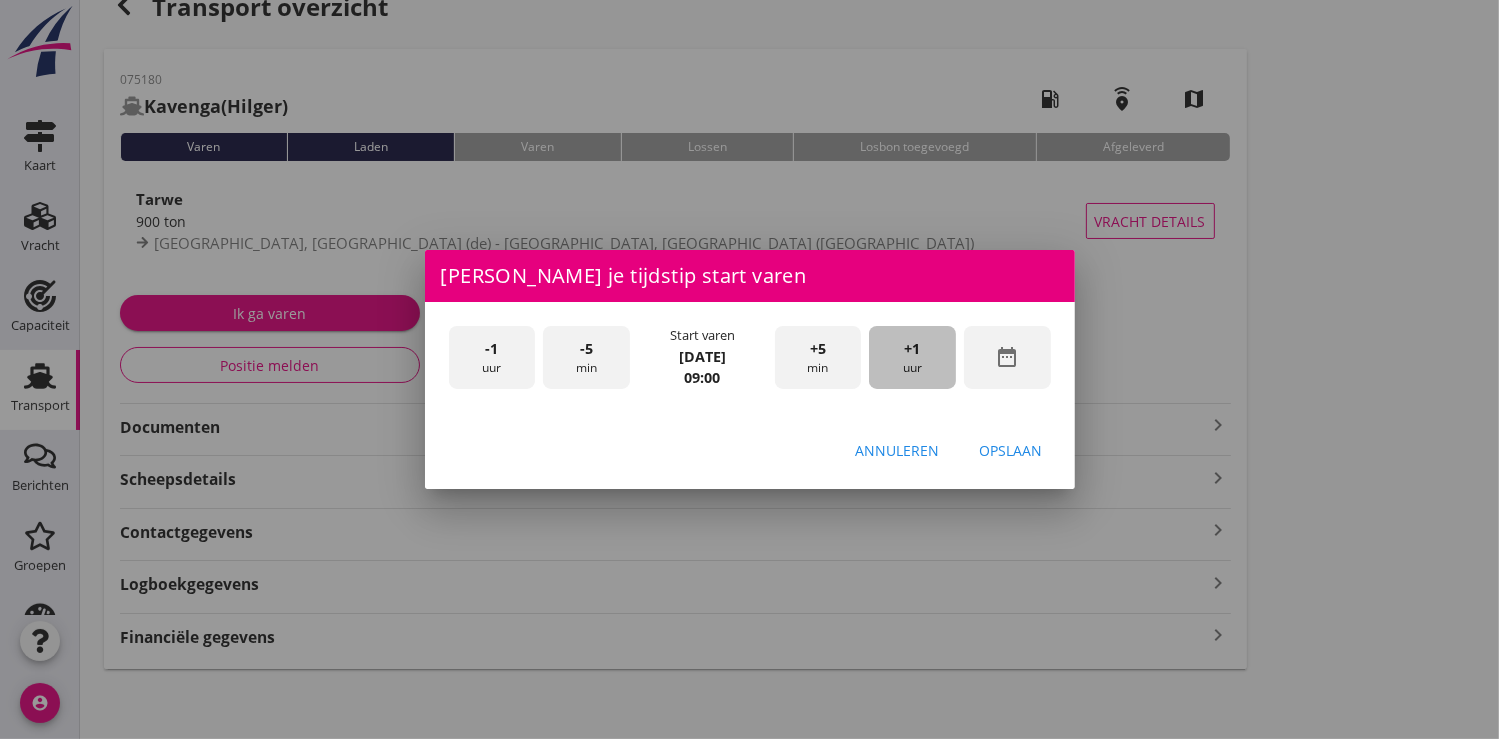click on "+1  uur" at bounding box center (912, 357) 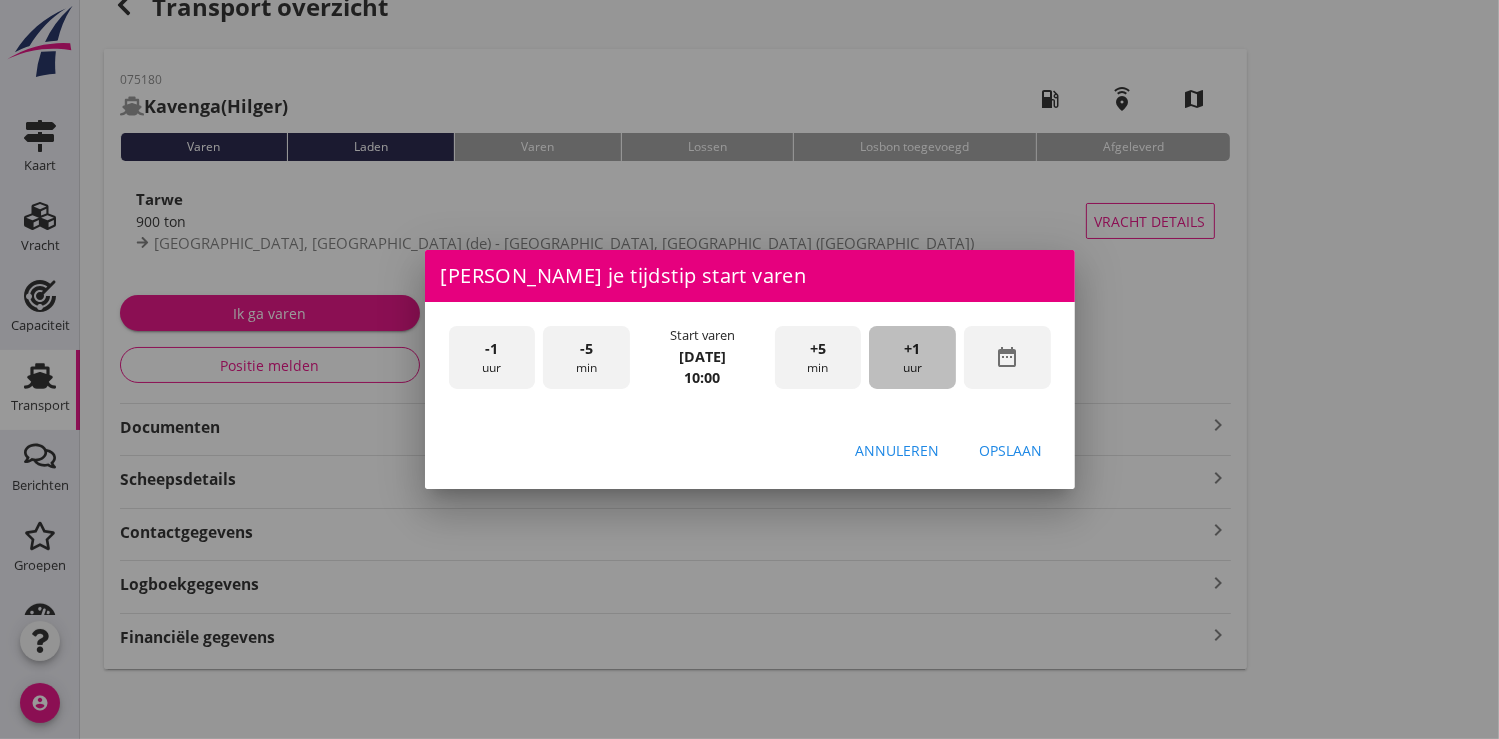 click on "+1  uur" at bounding box center [912, 357] 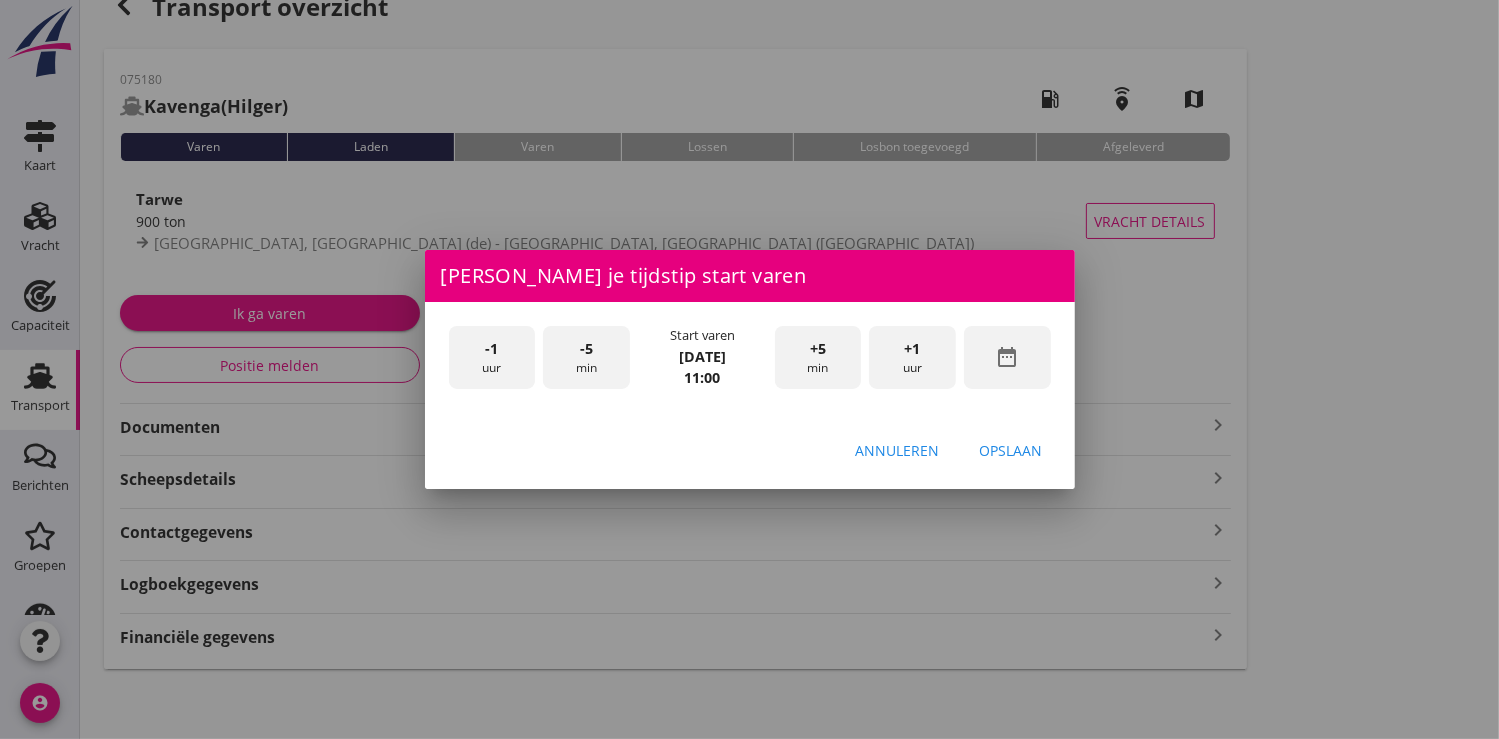 click on "+1  uur" at bounding box center (912, 357) 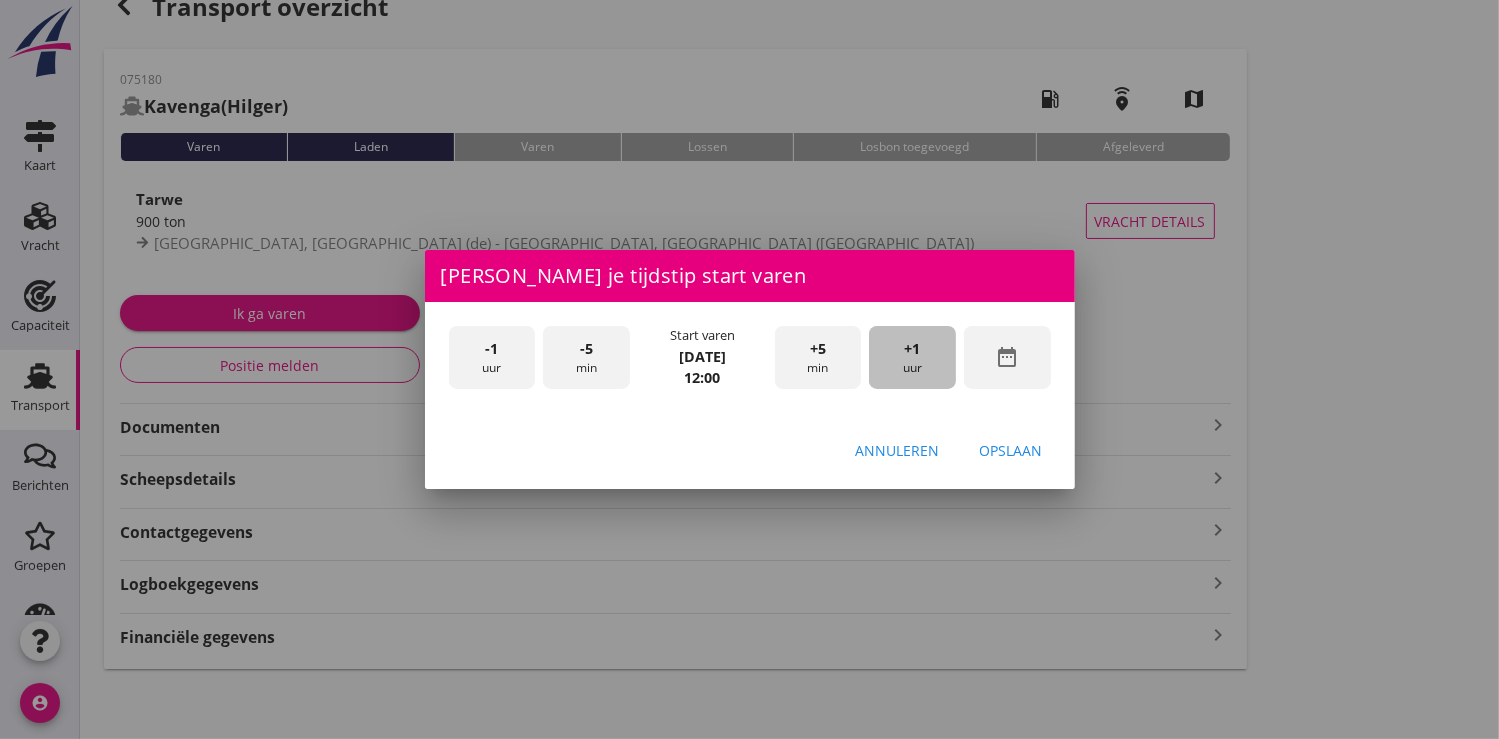 click on "+1  uur" at bounding box center [912, 357] 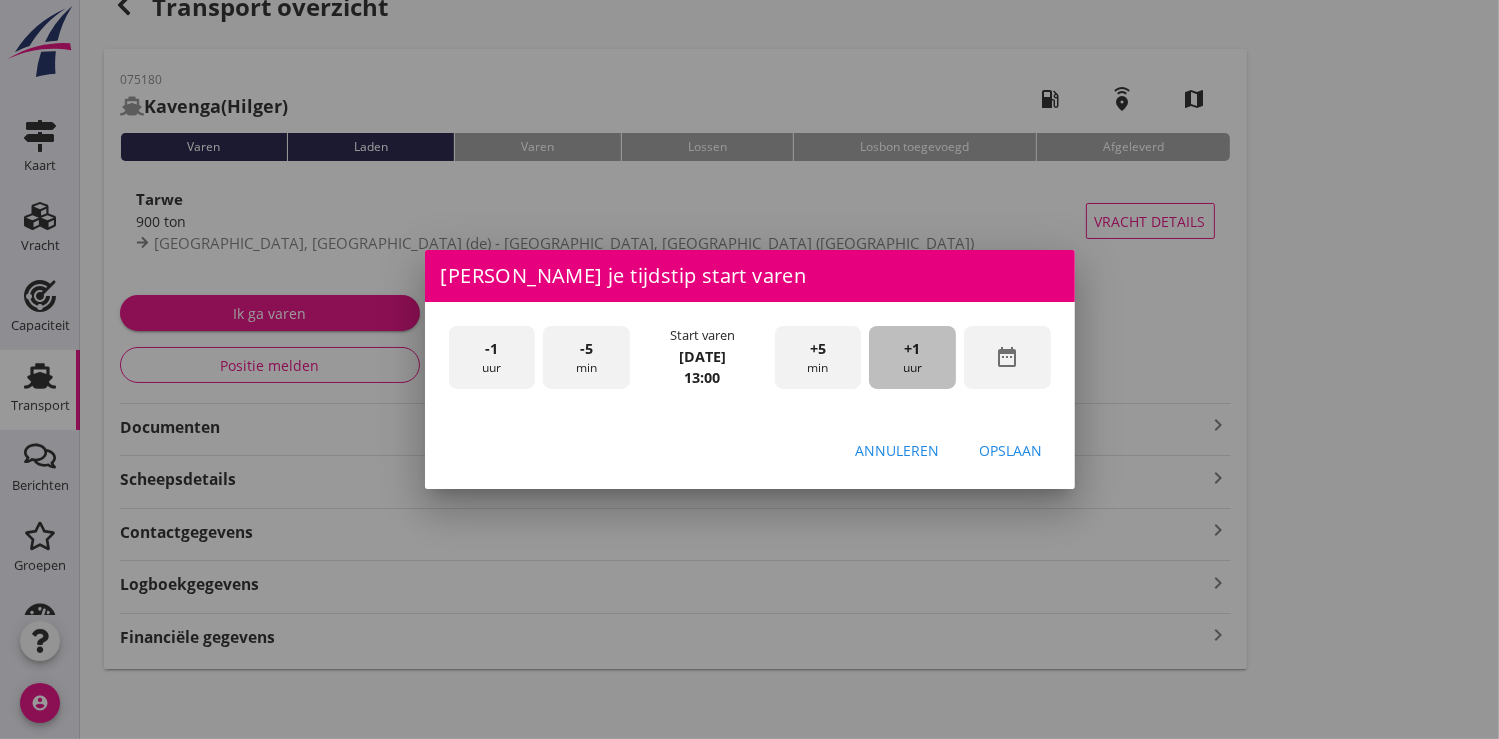 click on "+1  uur" at bounding box center [912, 357] 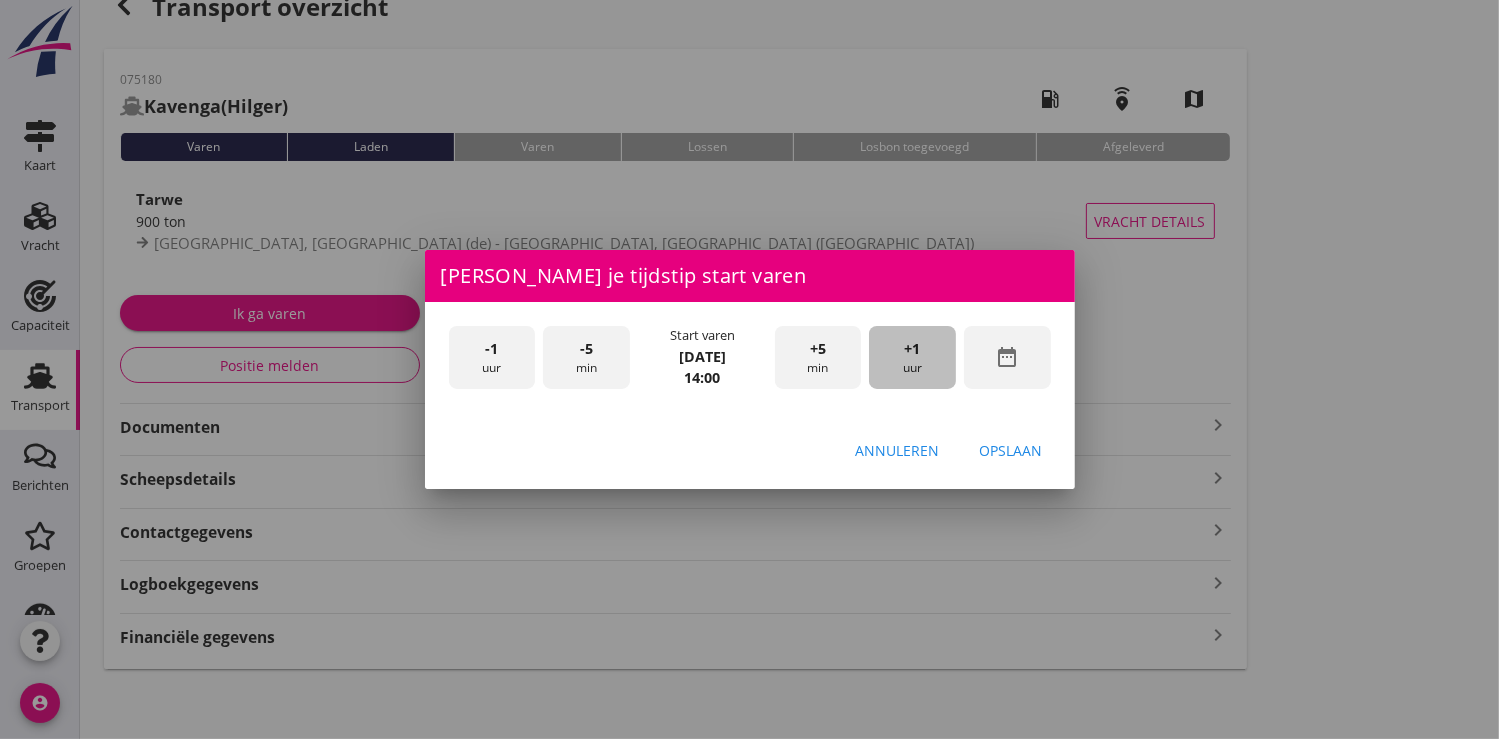 click on "+1  uur" at bounding box center [912, 357] 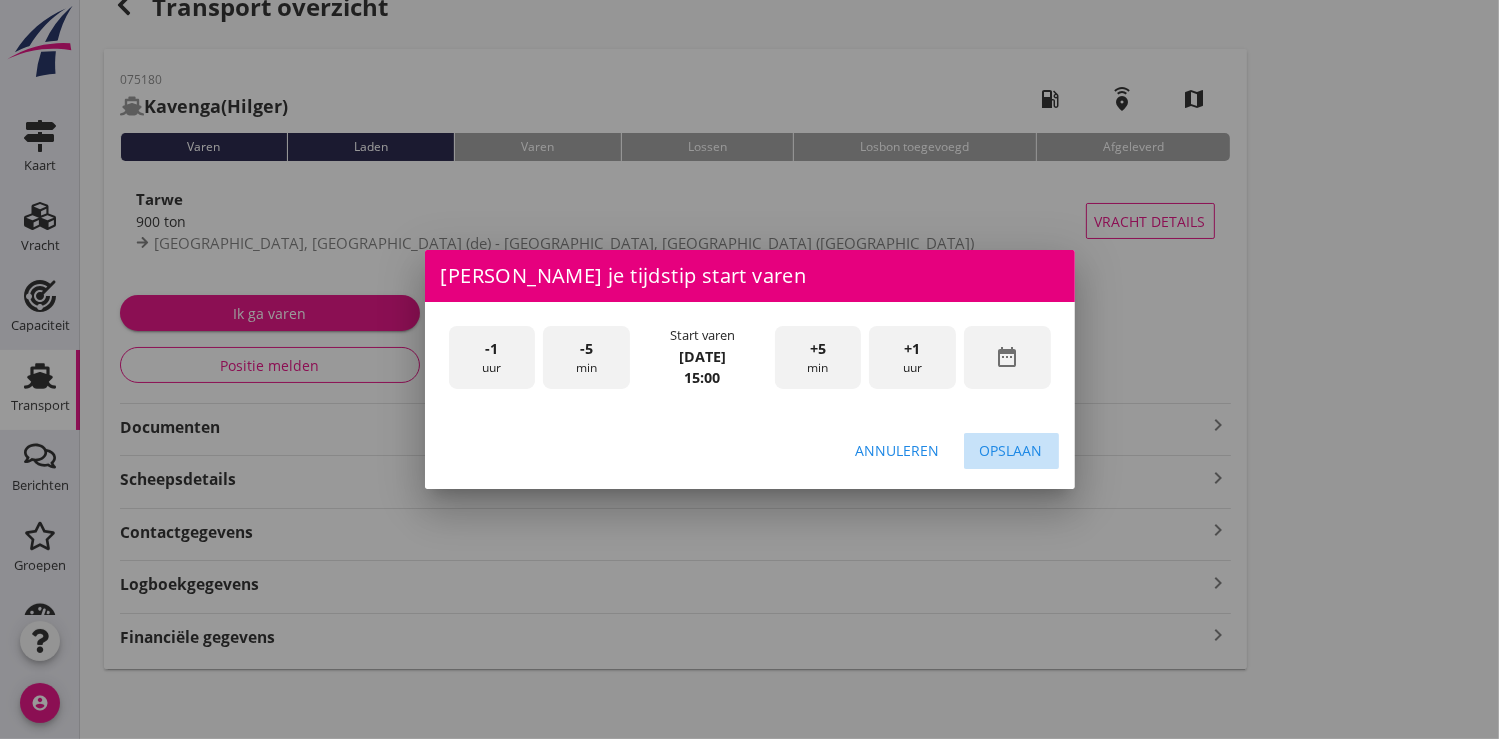 click on "Opslaan" at bounding box center (1011, 450) 